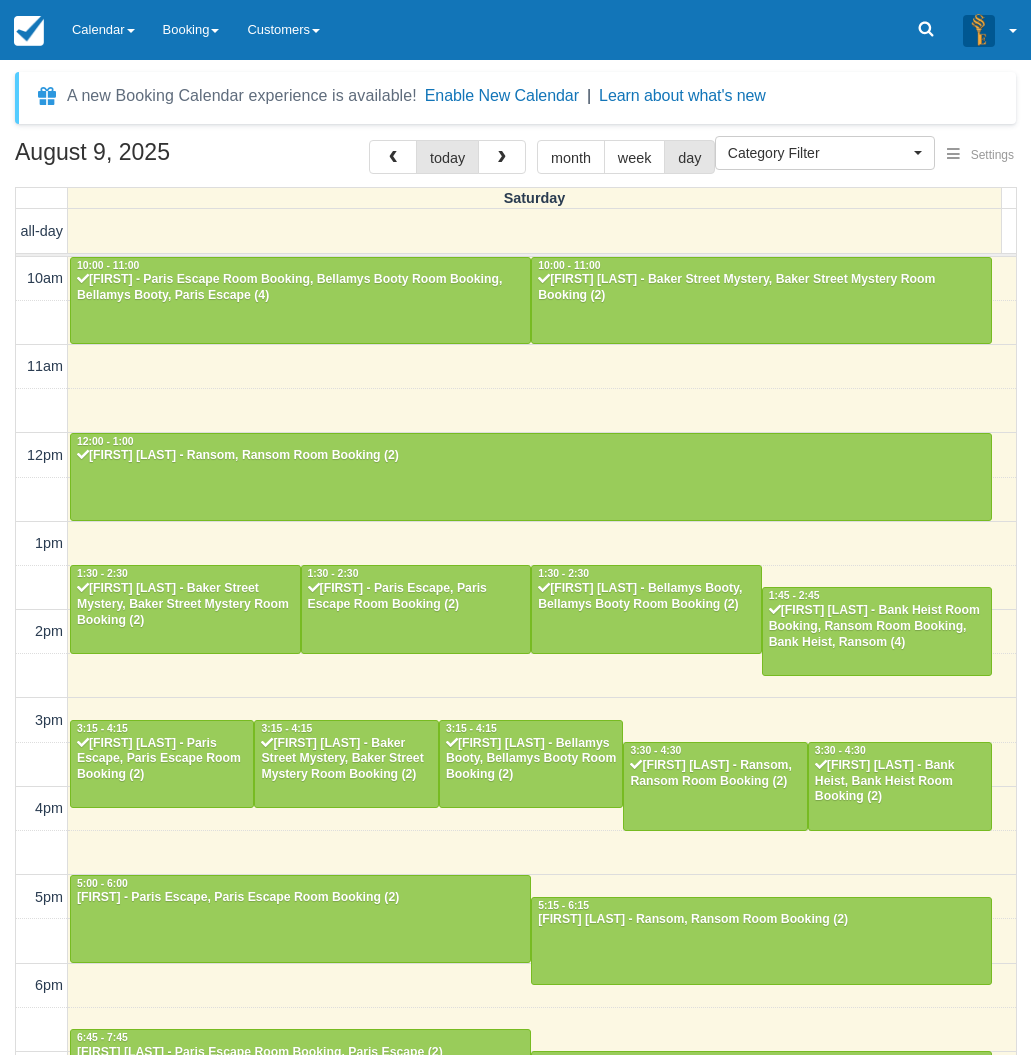 select 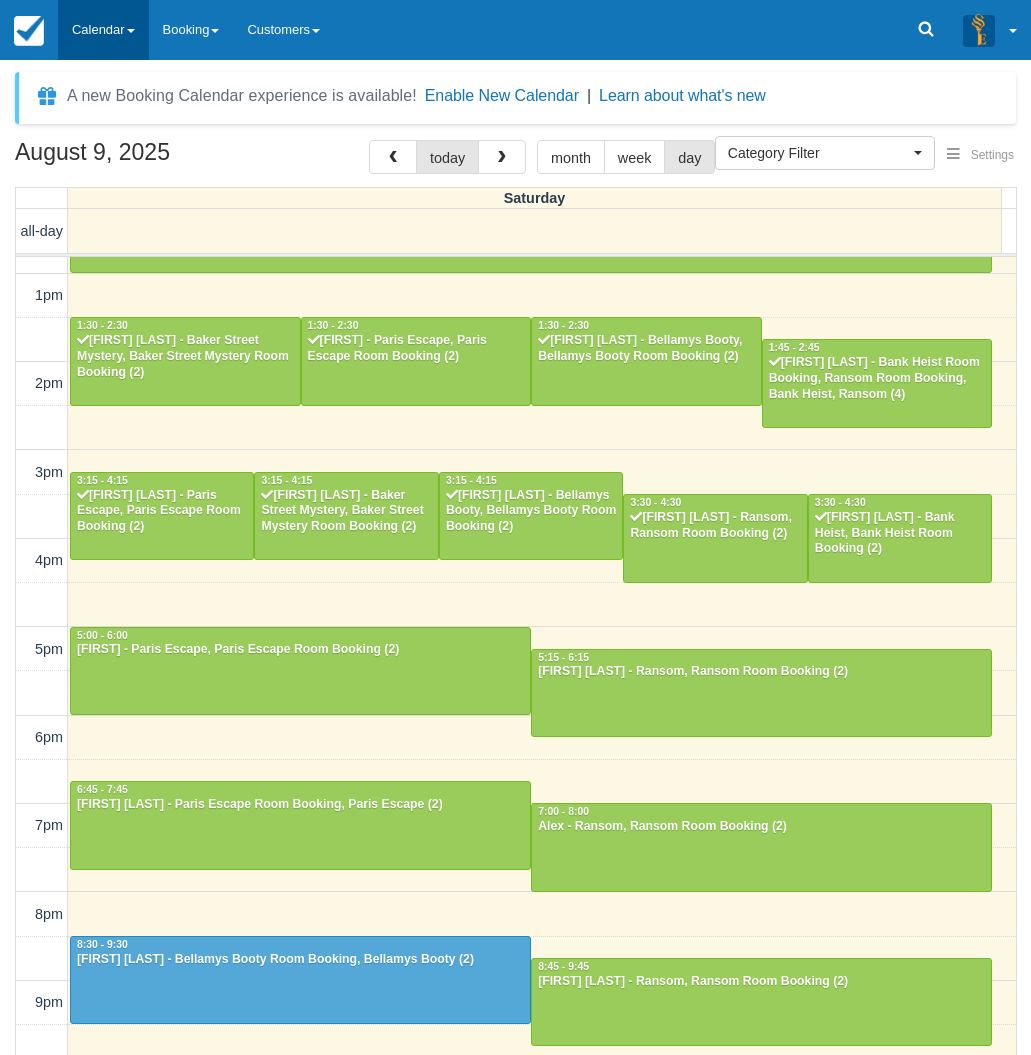 click on "Calendar" at bounding box center (103, 30) 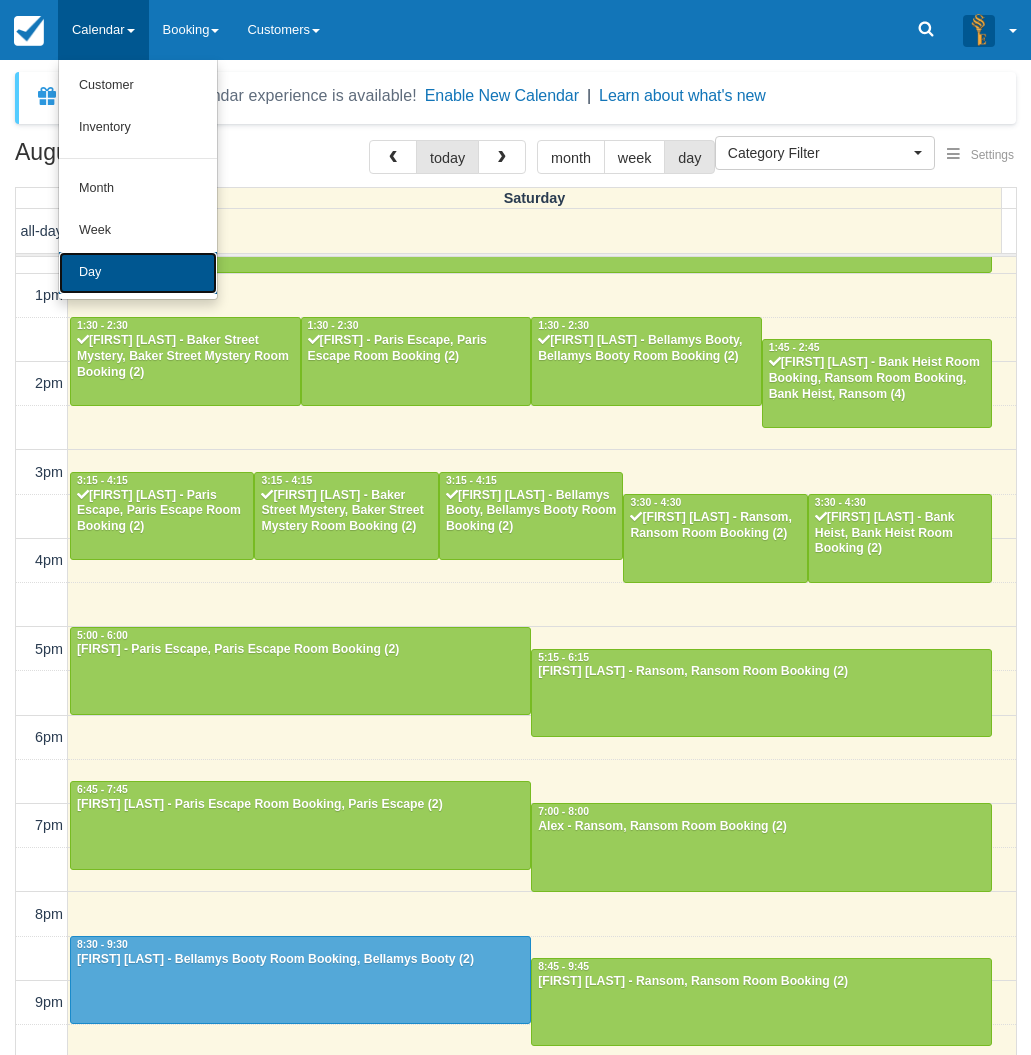 click on "Day" at bounding box center (138, 273) 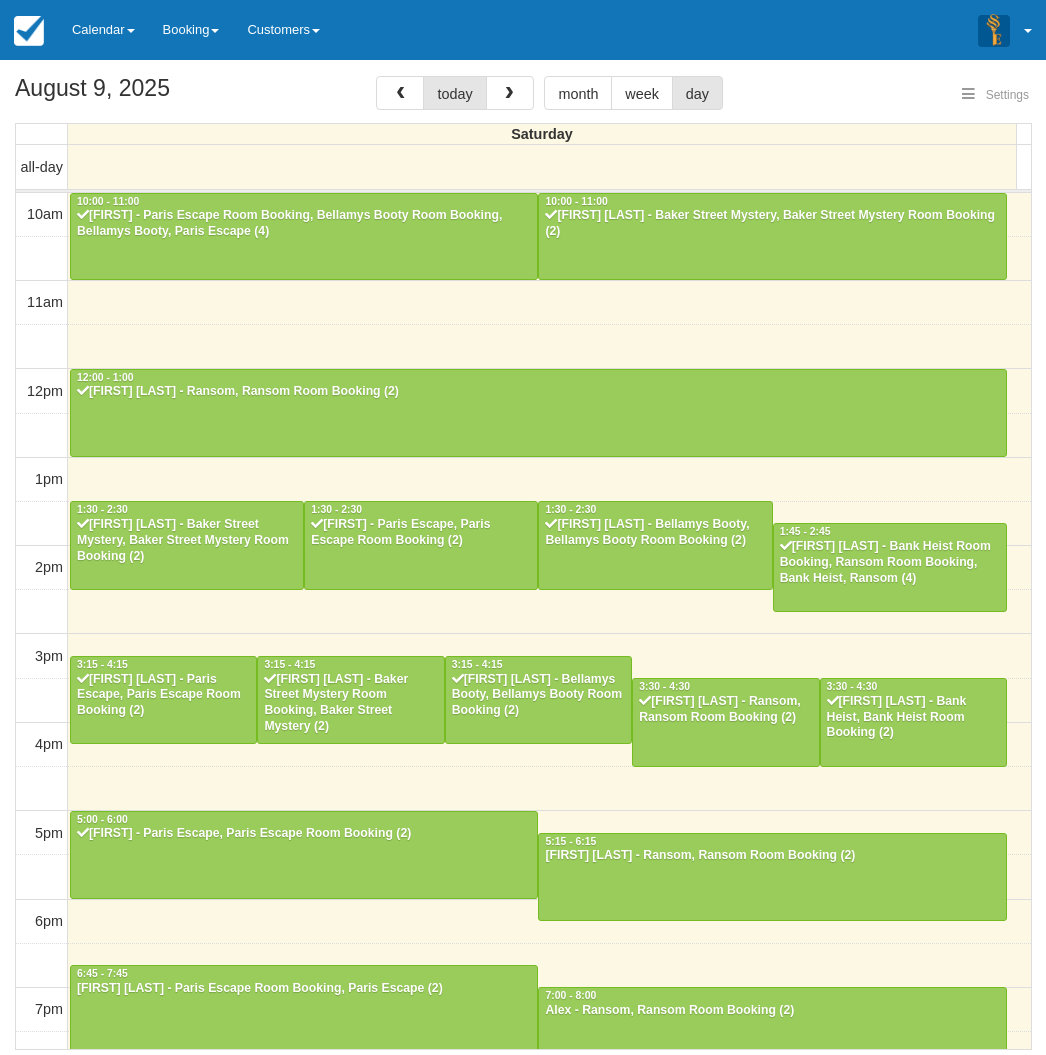 select 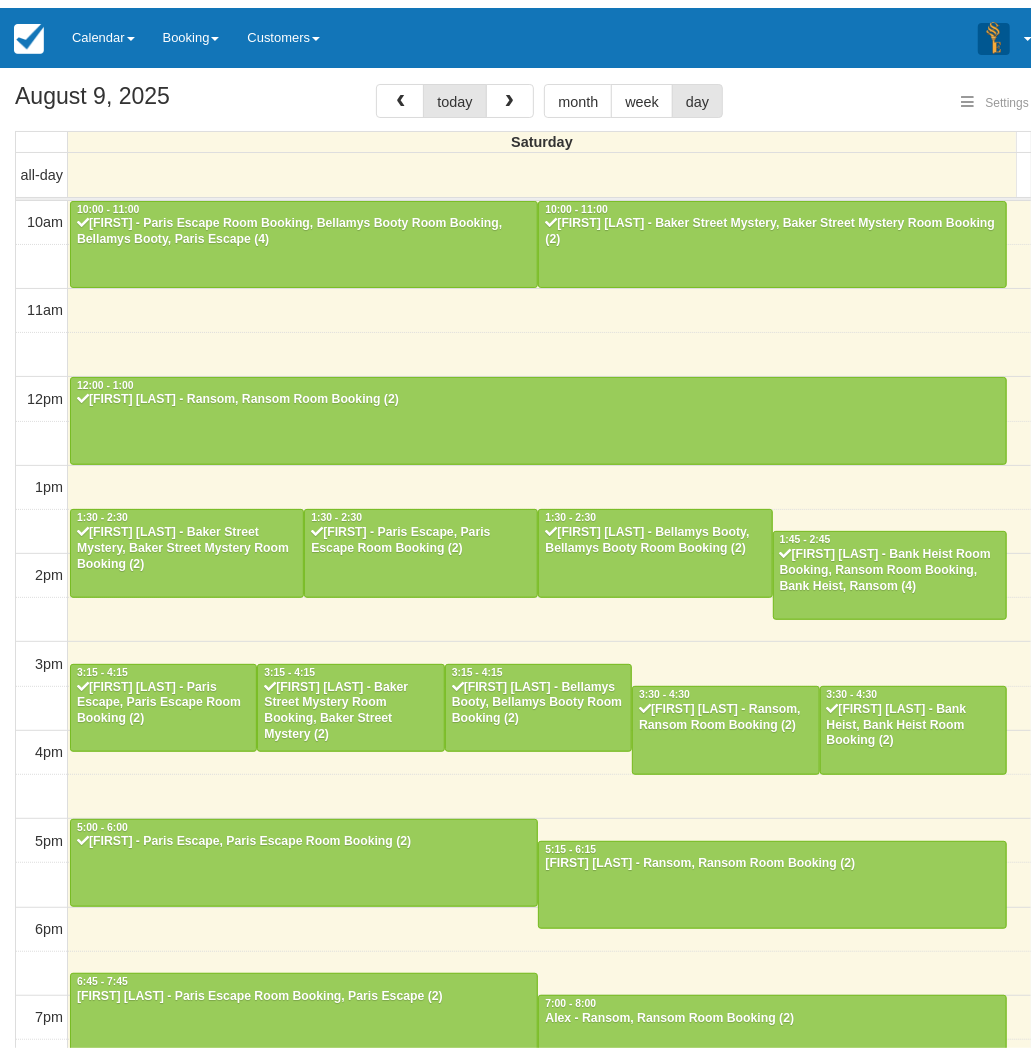 scroll, scrollTop: 248, scrollLeft: 0, axis: vertical 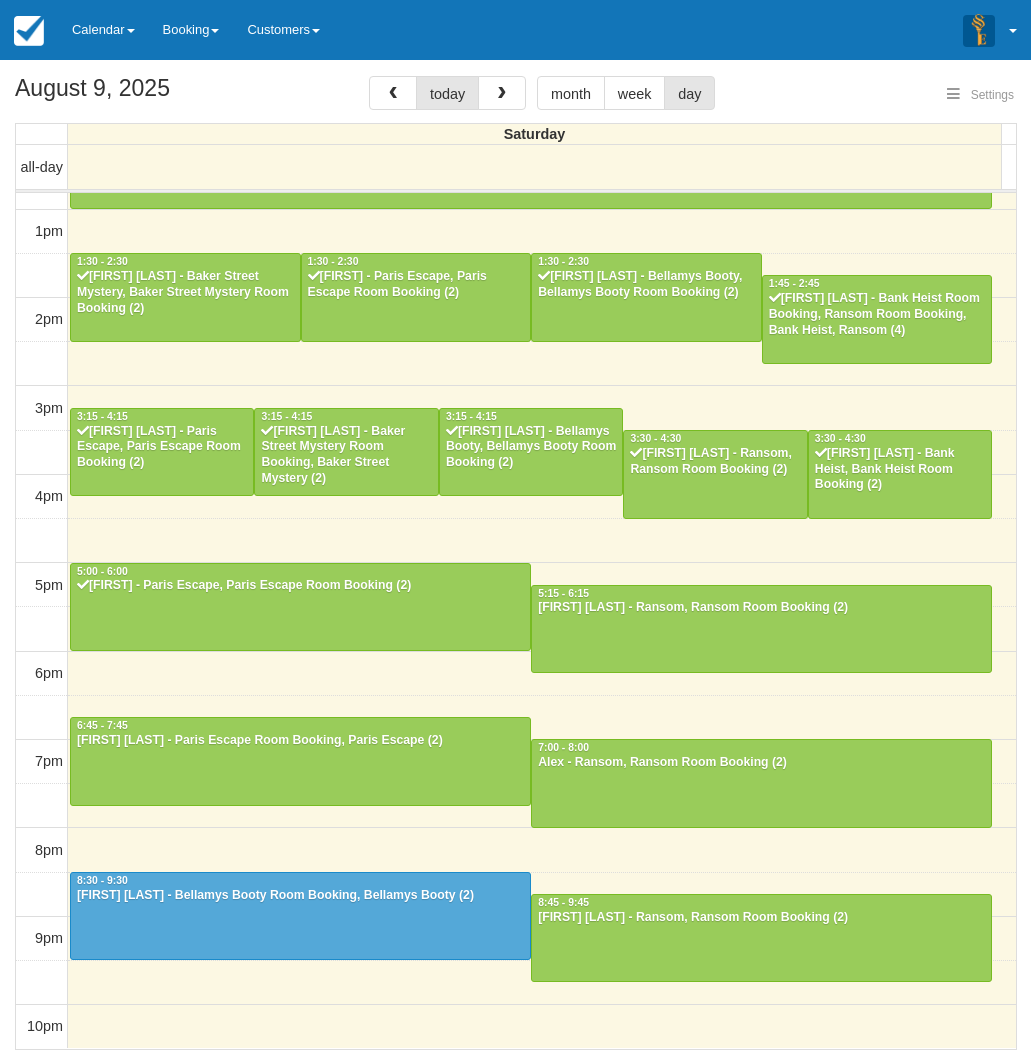 select 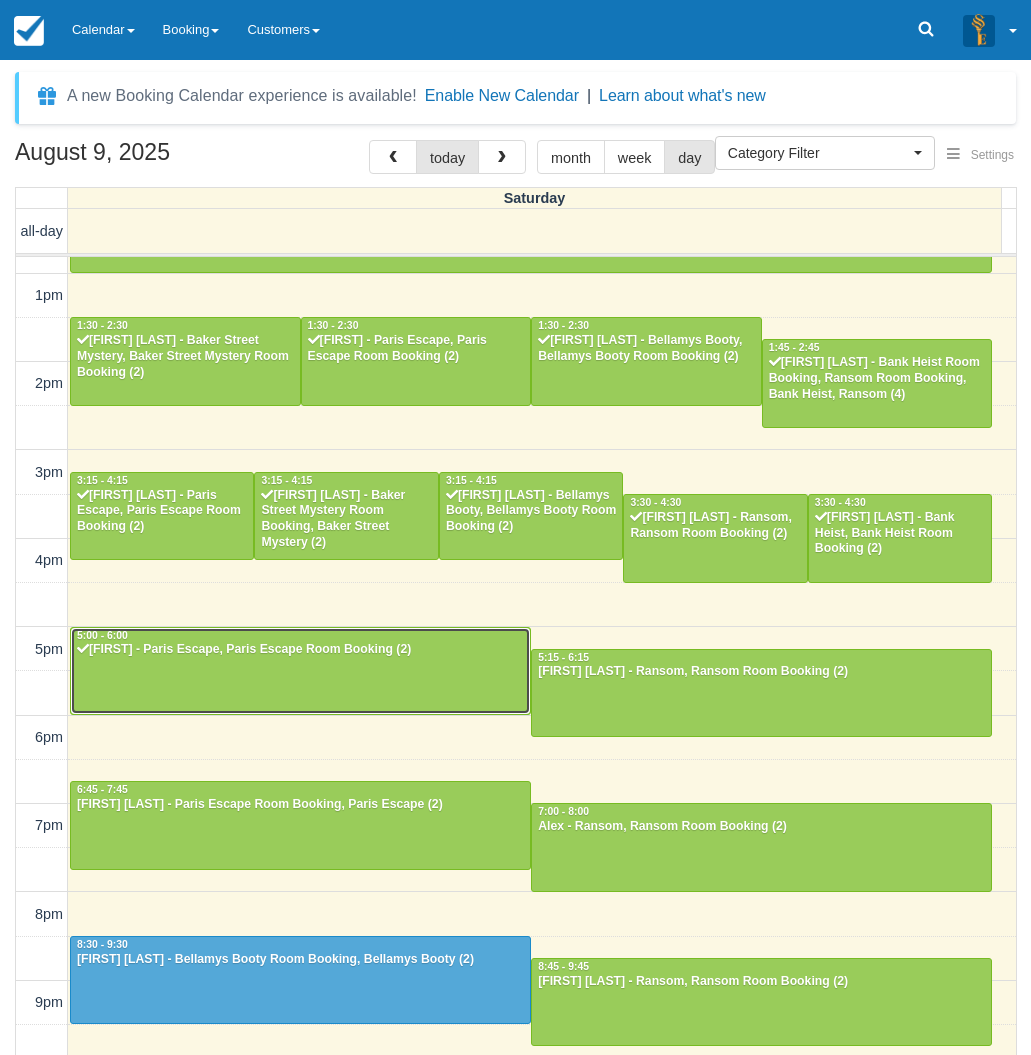 click at bounding box center (300, 671) 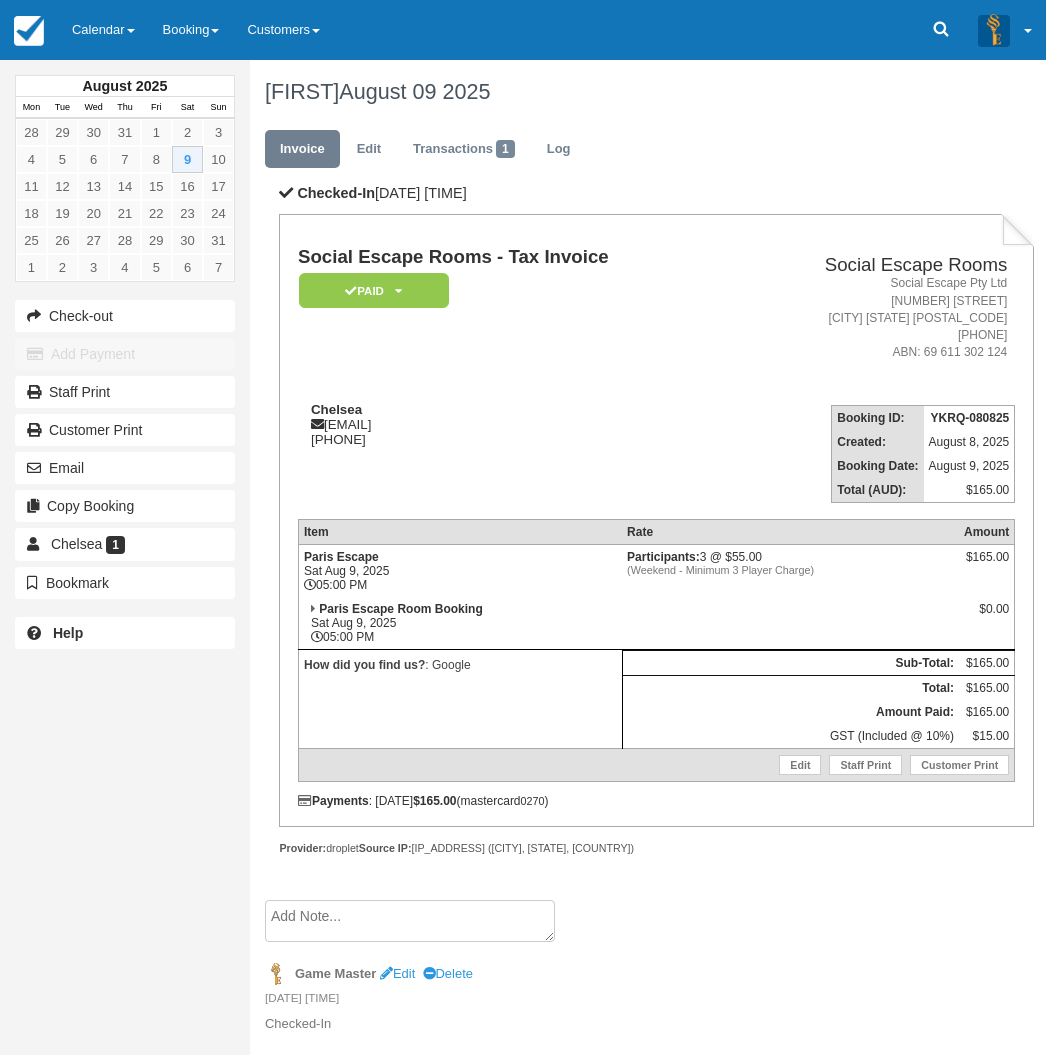 scroll, scrollTop: 0, scrollLeft: 0, axis: both 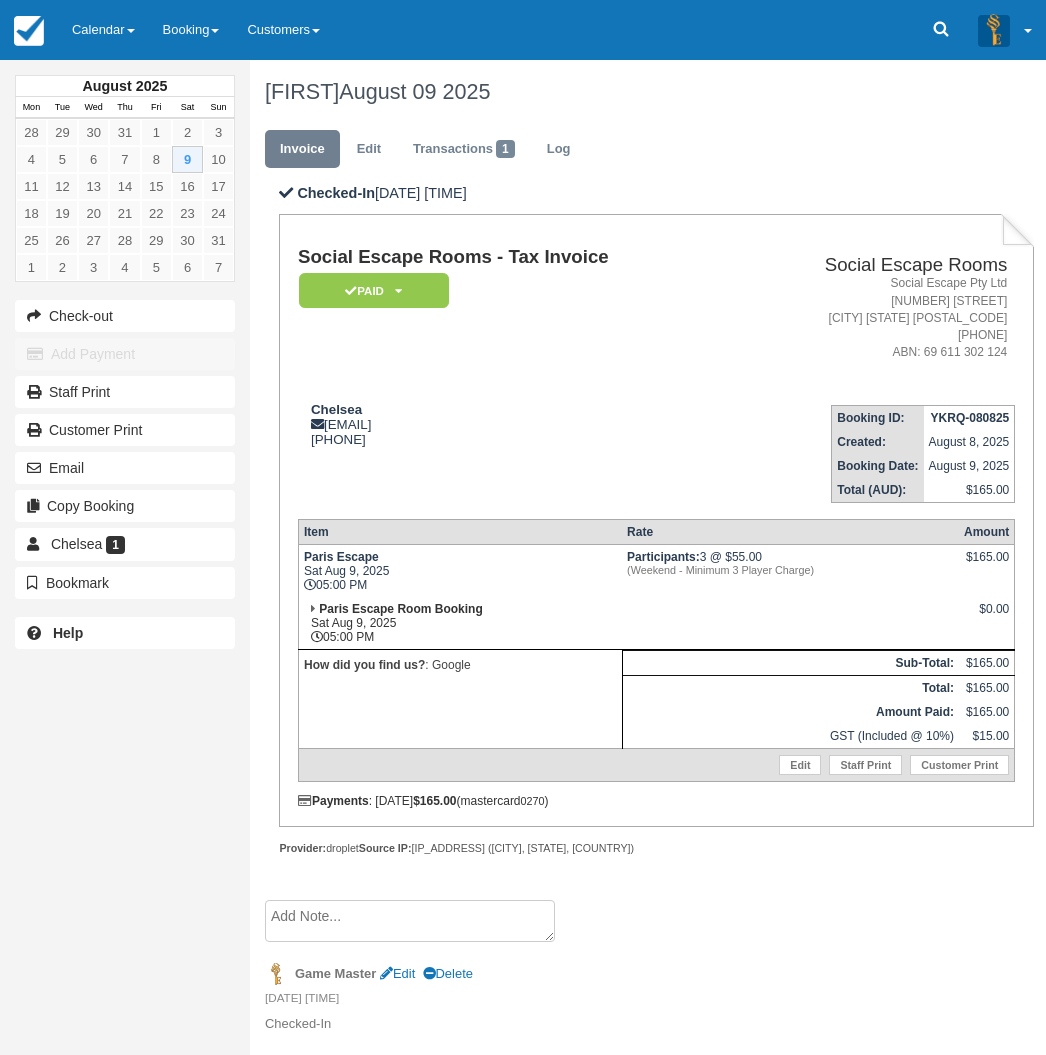 click on "August 2025 Mon Tue Wed Thu Fri Sat Sun
28
29
30
31
1
2
3
4
5
6
7
8
9
10
11
12
13
14
15
16
17
18
19
20
21
22
23
24
25
26
27
28
29
30
31
1" at bounding box center (125, 527) 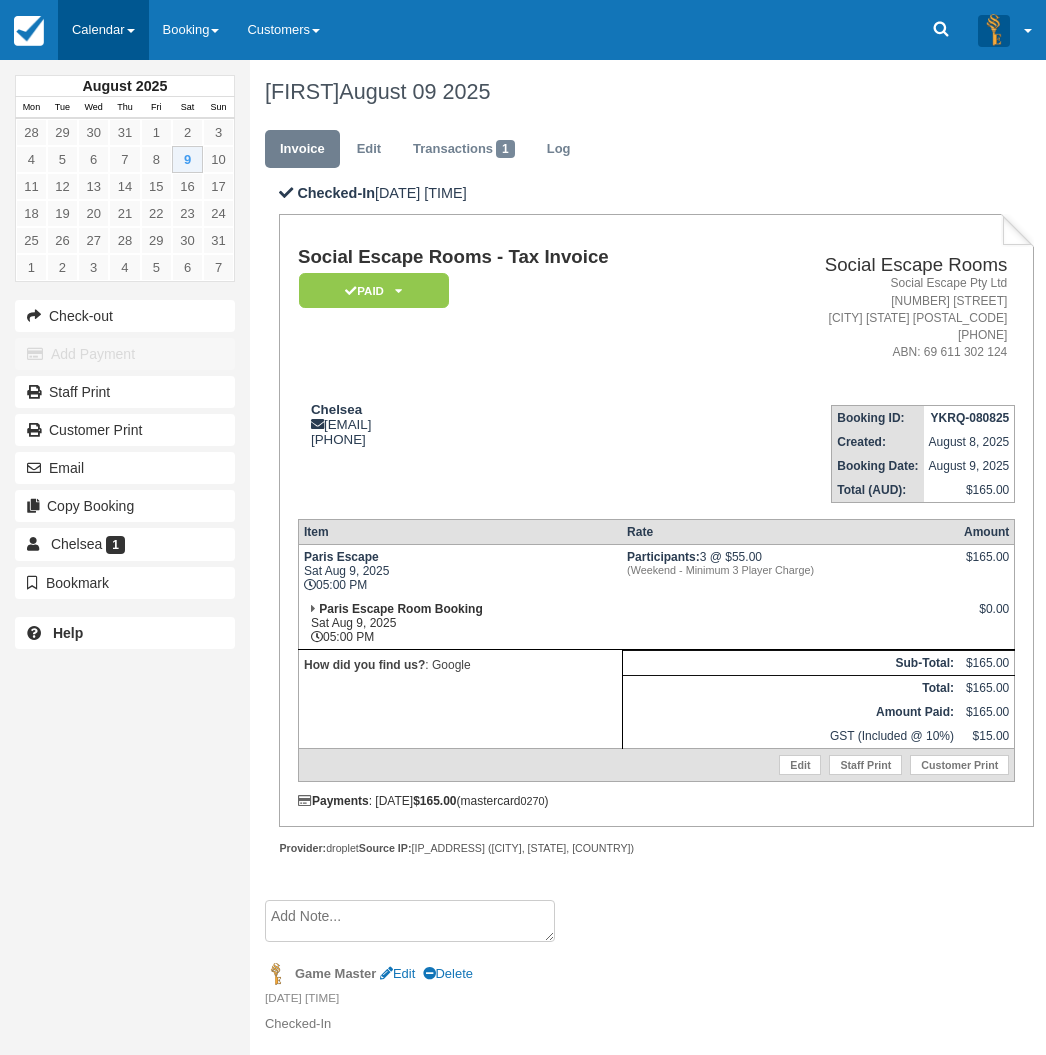 click on "Calendar" at bounding box center [103, 30] 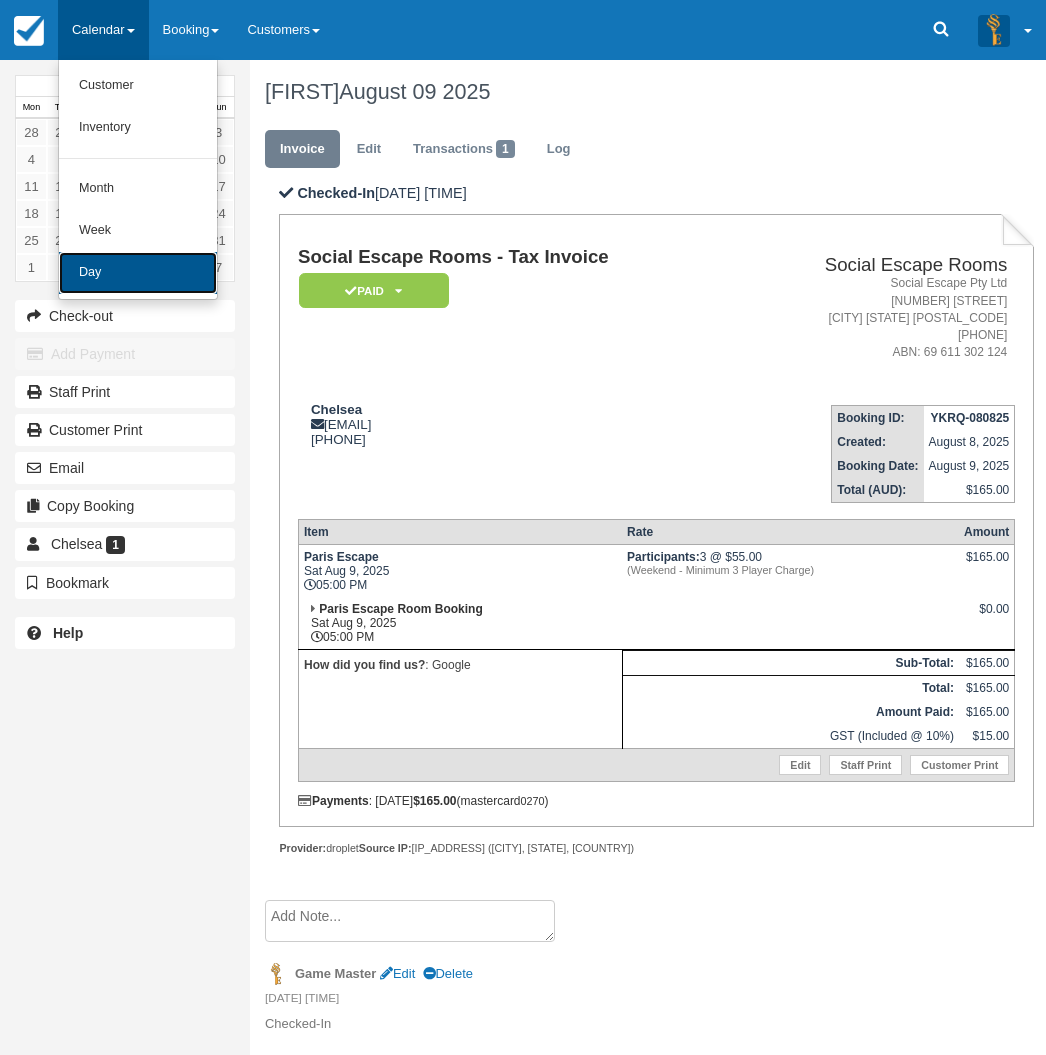 click on "Day" at bounding box center [138, 273] 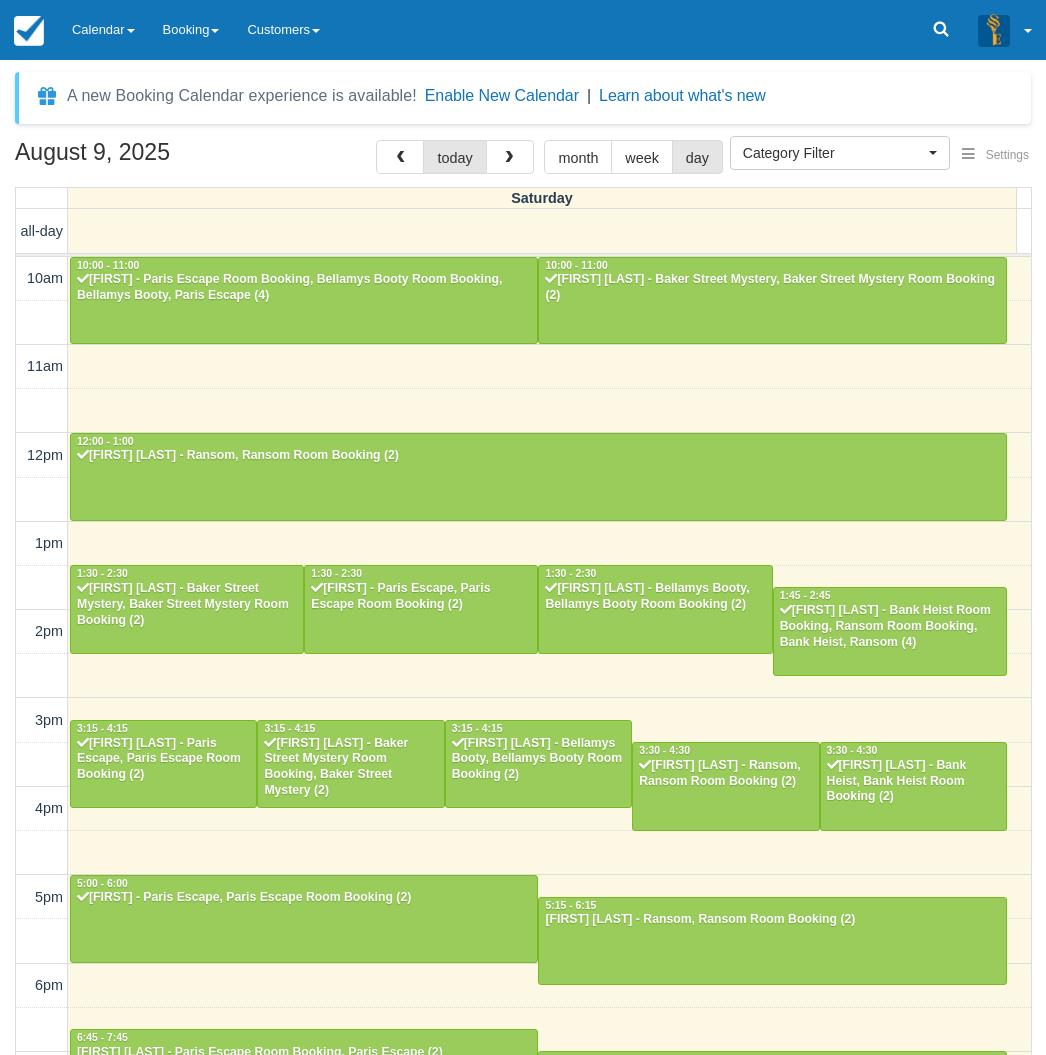 select 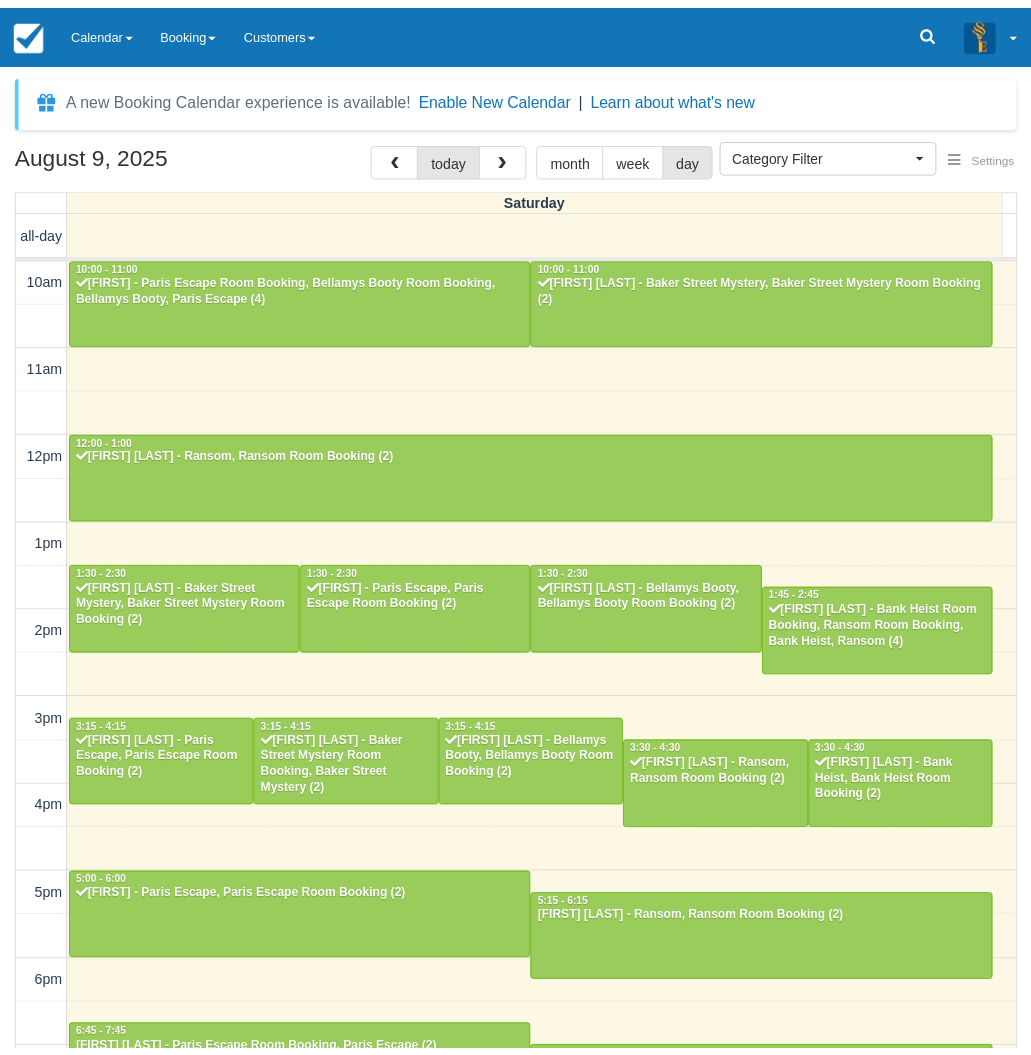 scroll, scrollTop: 0, scrollLeft: 0, axis: both 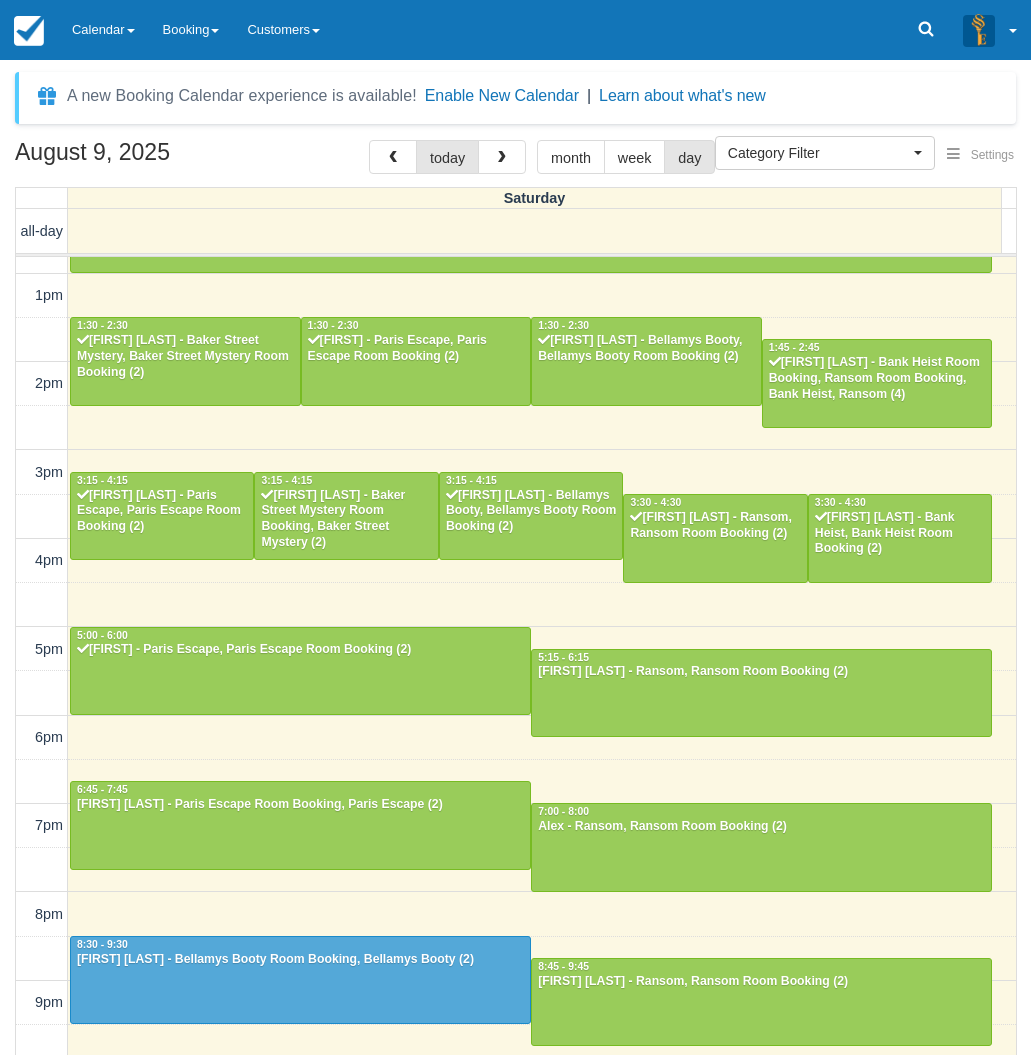 click on "August 9, 2025 today month week day Saturday all-day 10am 11am 12pm 1pm 2pm 3pm 4pm 5pm 6pm 7pm 8pm 9pm 10pm 10:00 - 11:00  Nick - Paris Escape Room Booking, Bellamys Booty Room Booking, Bellamys Booty, Paris Escape (4) 10:00 - 11:00  Sharon welsh - Baker Street Mystery, Baker Street Mystery Room Booking (2) 12:00 - 1:00  Jason Cai - Ransom, Ransom Room Booking (2) 1:30 - 2:30  Ashleigh Buchanan - Baker Street Mystery, Baker Street Mystery Room Booking (2) 1:30 - 2:30  Junjun - Paris Escape, Paris Escape Room Booking (2) 1:30 - 2:30  Nikita Khan - Bellamys Booty, Bellamys Booty Room Booking (2) 1:45 - 2:45  Michaela Porter - Bank Heist Room Booking, Ransom Room Booking, Bank Heist, Ransom (4) 3:15 - 4:15  Edison Liang - Paris Escape, Paris Escape Room Booking (2) 3:15 - 4:15  Jeremy Tay - Baker Street Mystery Room Booking, Baker Street Mystery (2) 3:15 - 4:15  Rachel Li - Bellamys Booty, Bellamys Booty Room Booking (2) 3:30 - 4:30  Joanne Lad - Ransom, Ransom Room Booking (2) 3:30 - 4:30 5:00 - 6:00" at bounding box center (515, 627) 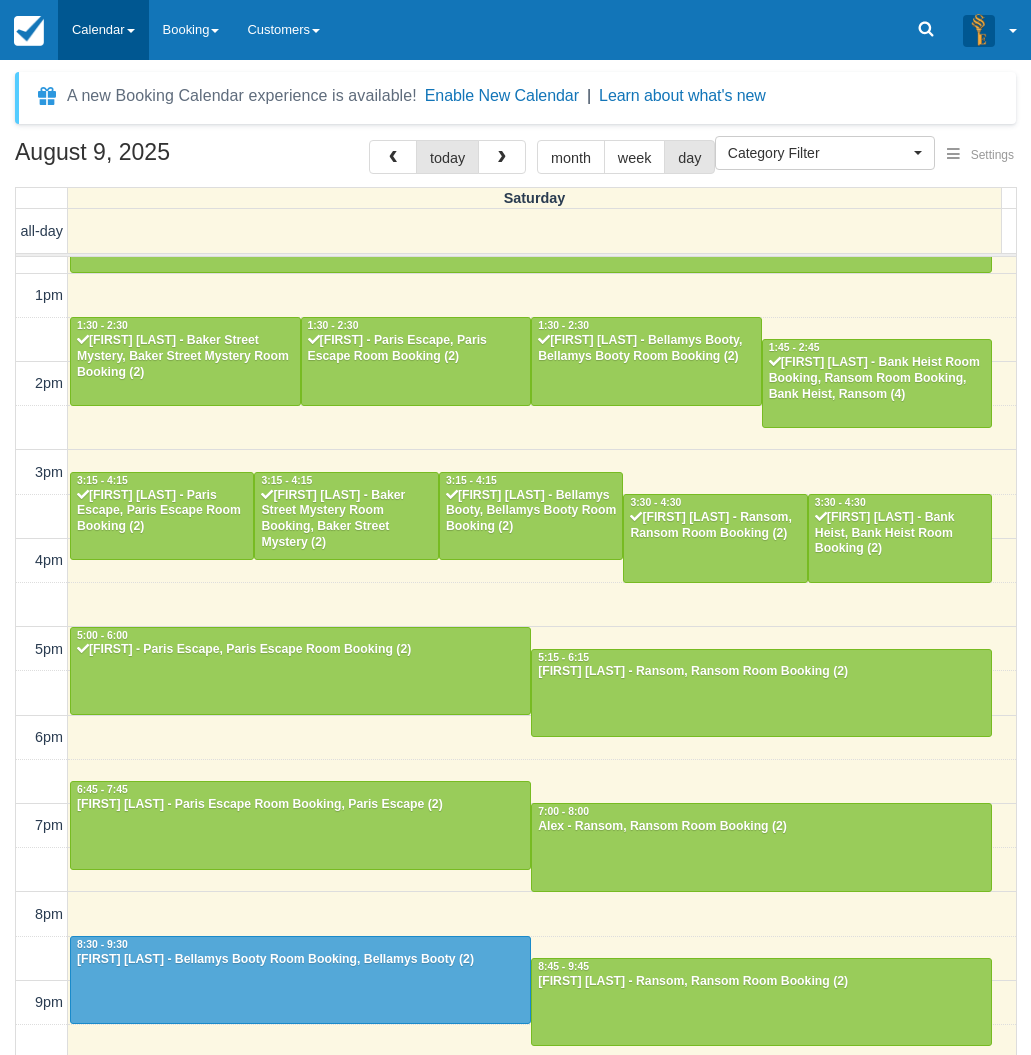 click on "Calendar" at bounding box center [103, 30] 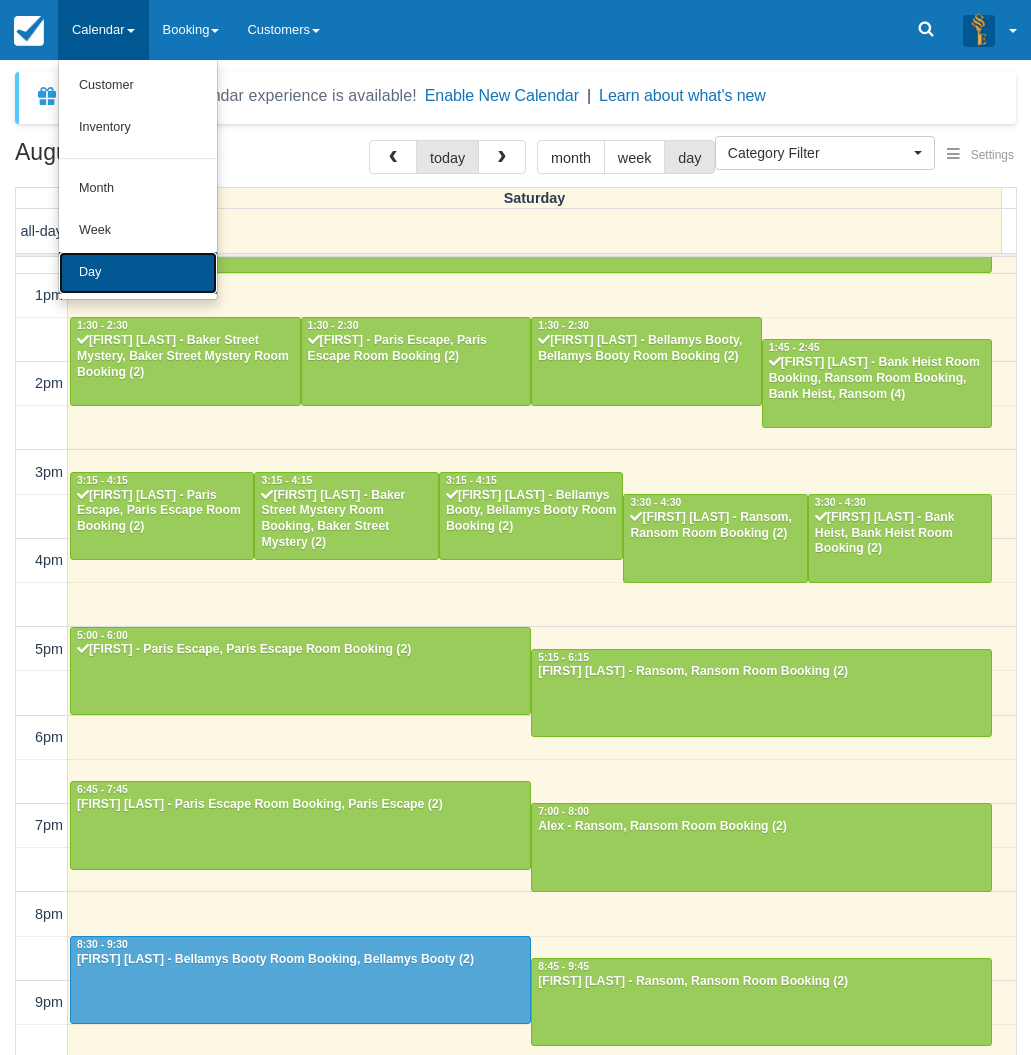 click on "Day" at bounding box center [138, 273] 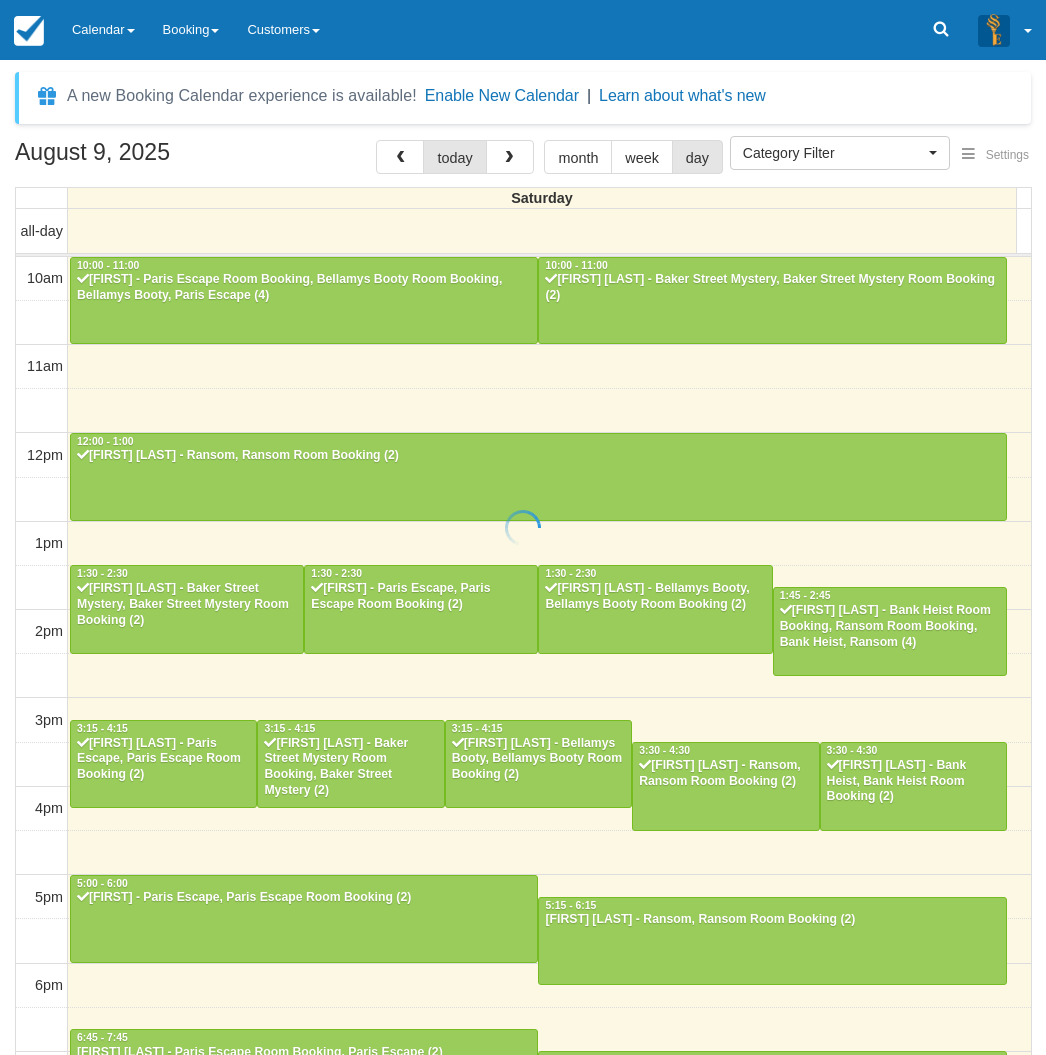 select 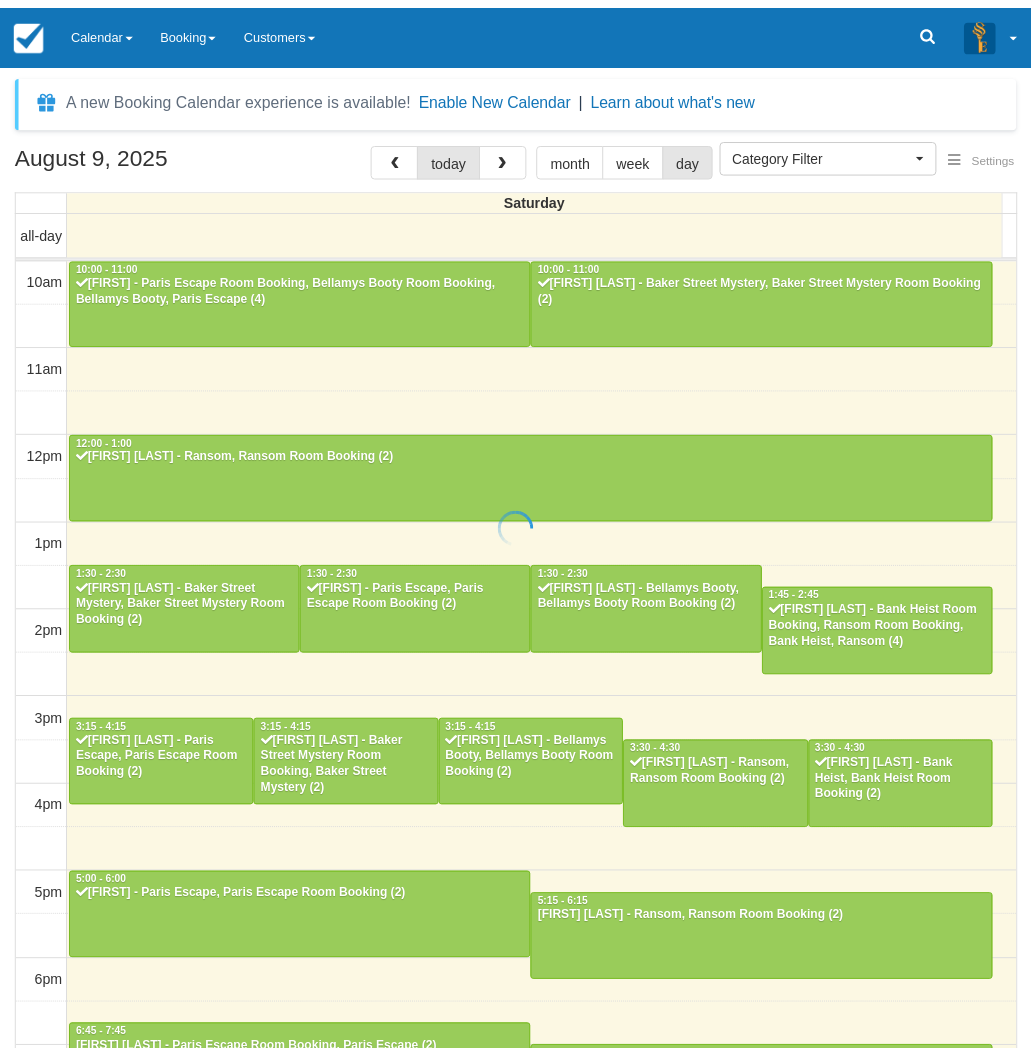 scroll, scrollTop: 0, scrollLeft: 0, axis: both 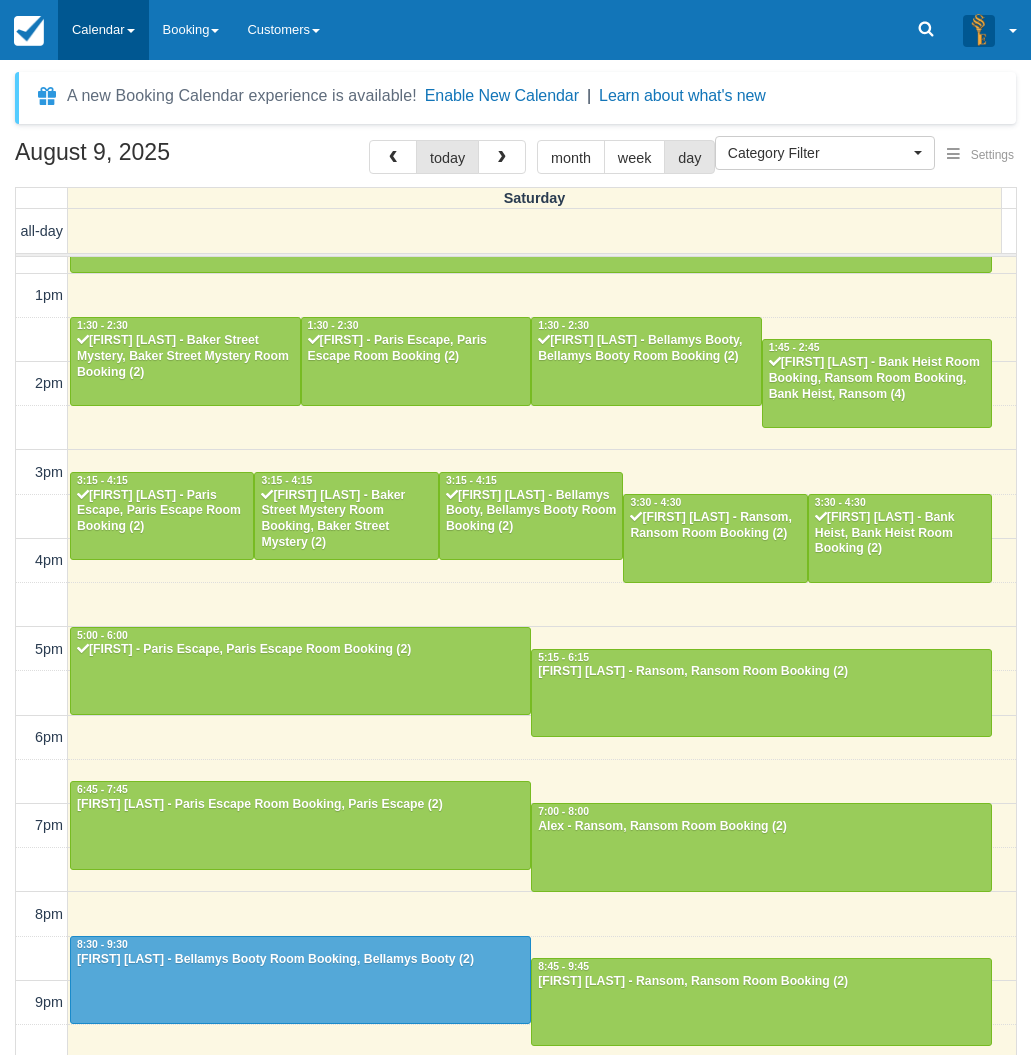 click on "Calendar" at bounding box center (103, 30) 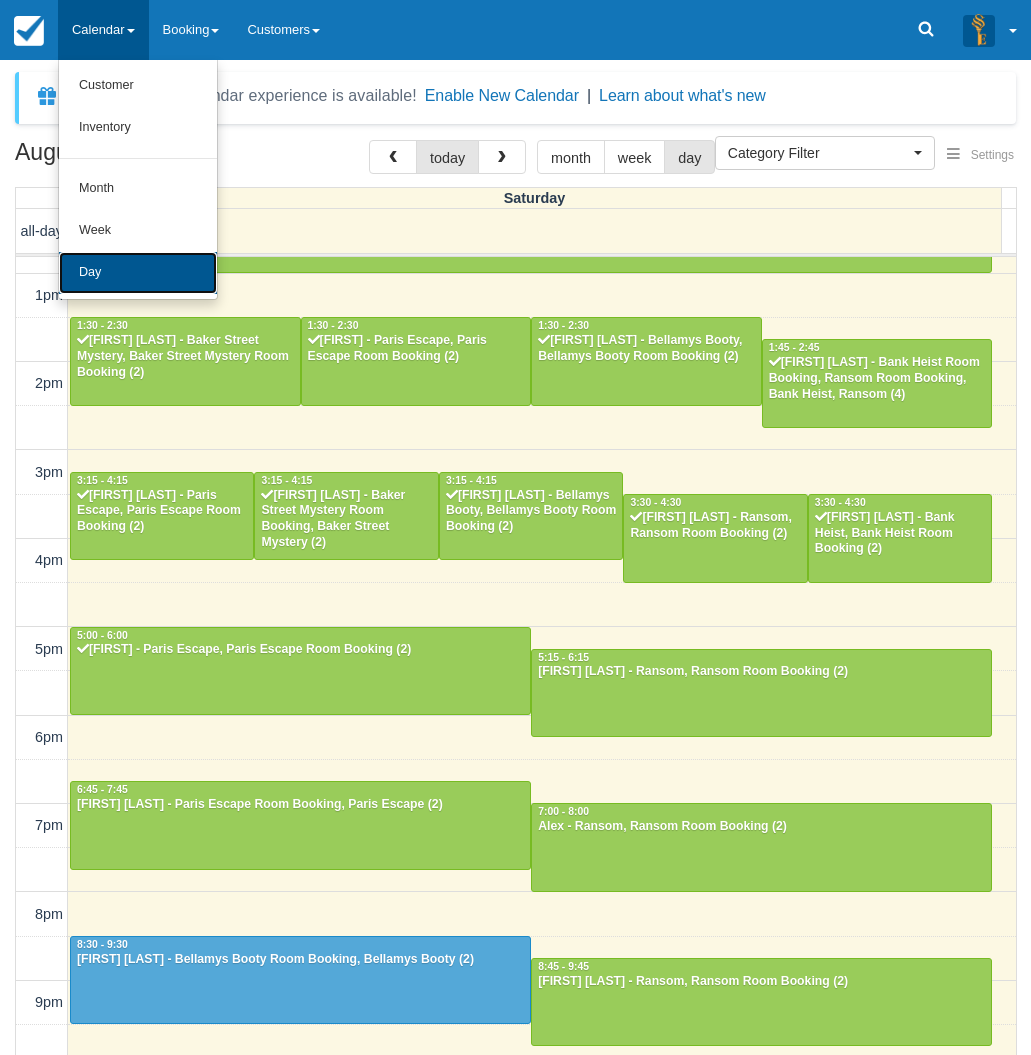 click on "Day" at bounding box center [138, 273] 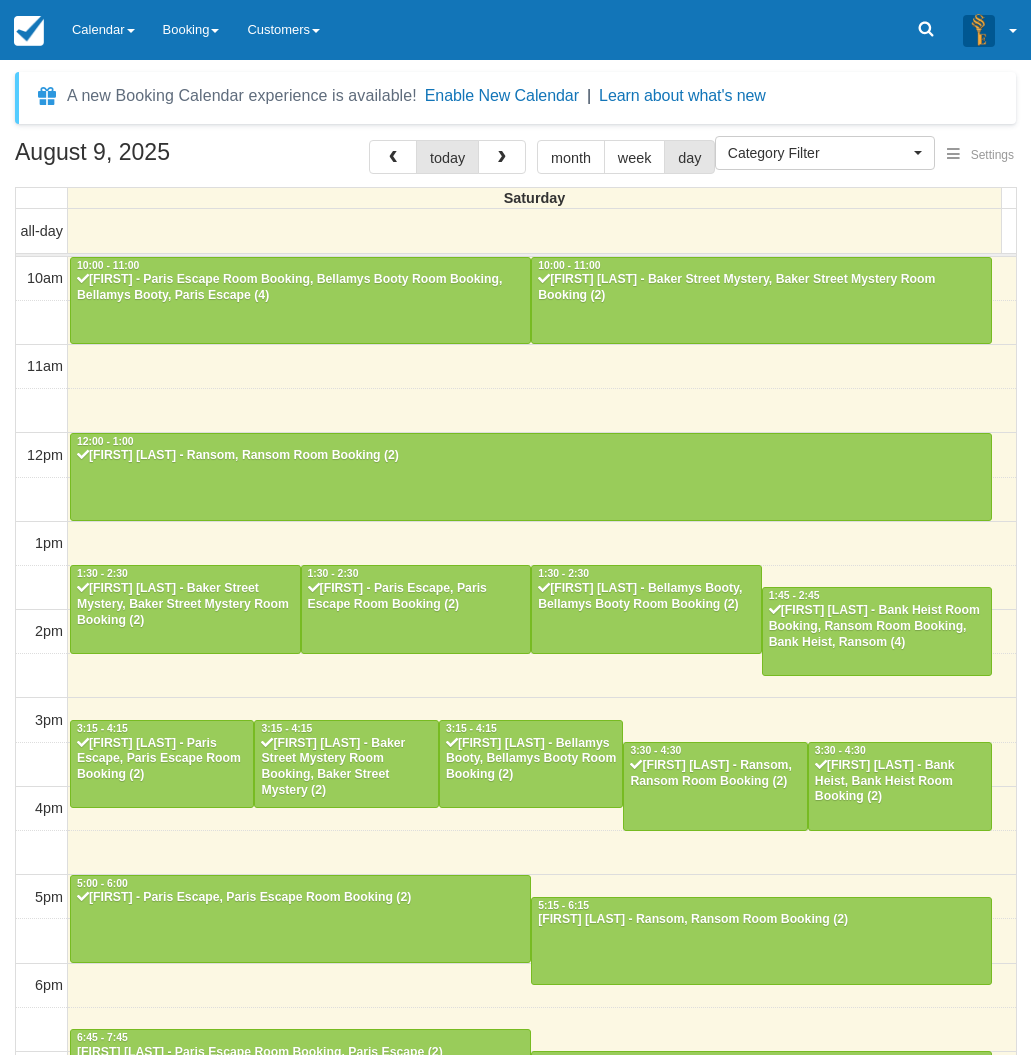 select 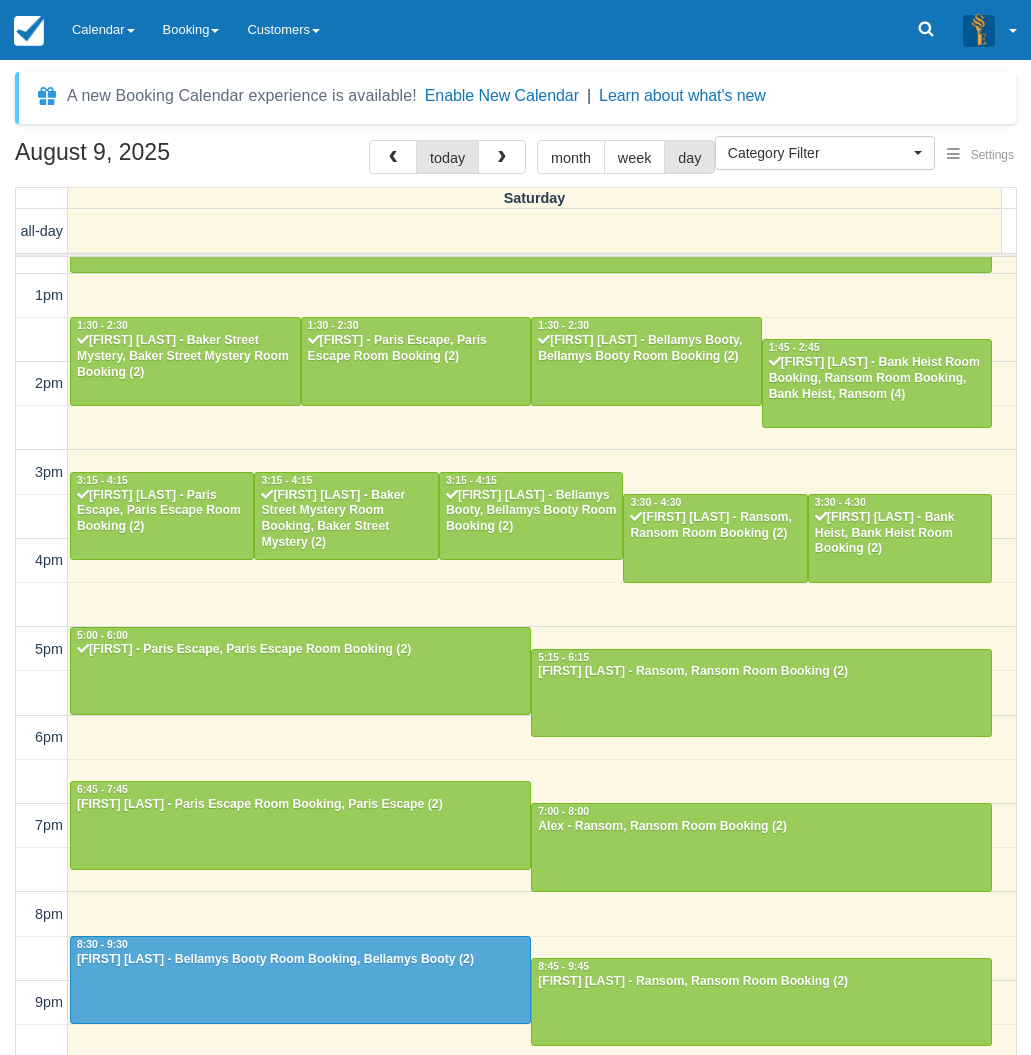 scroll, scrollTop: 247, scrollLeft: 0, axis: vertical 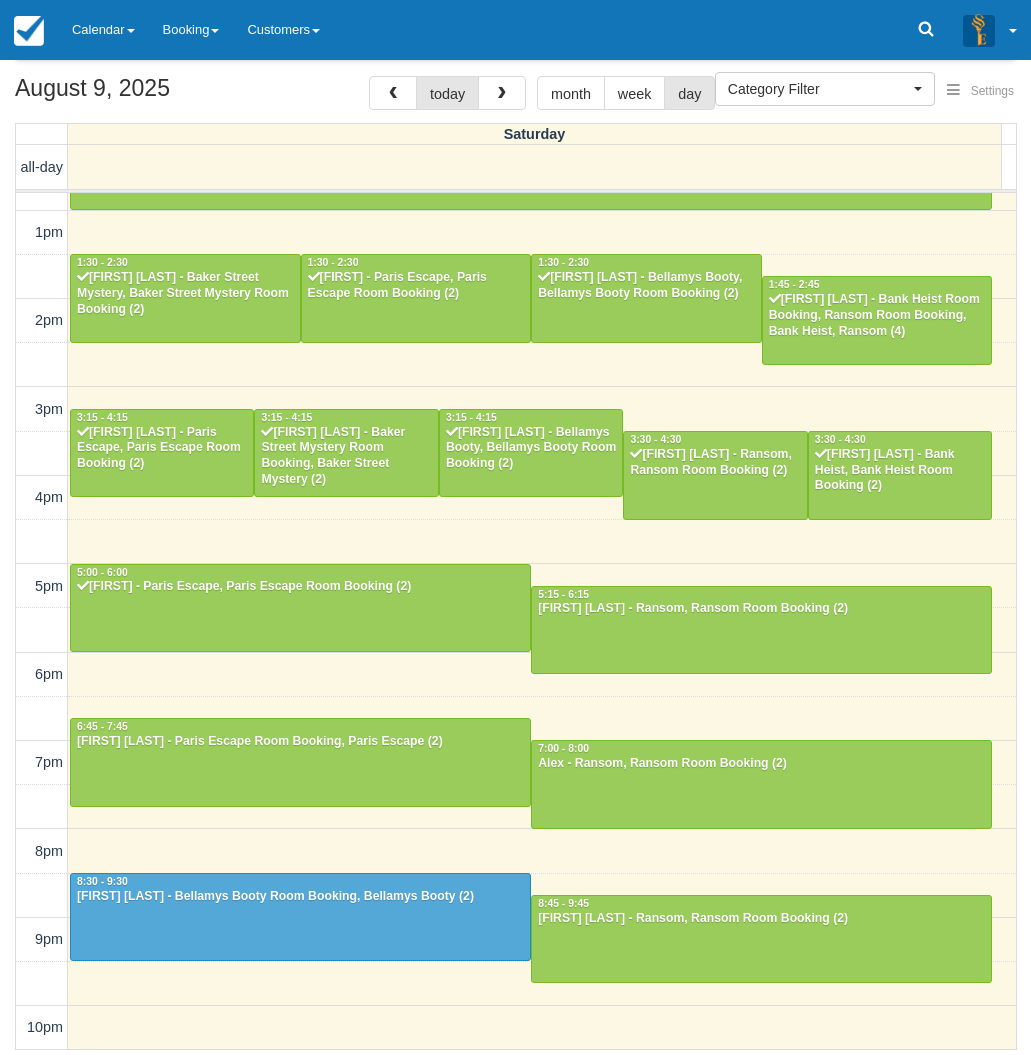 click on "10am 11am 12pm 1pm 2pm 3pm 4pm 5pm 6pm 7pm 8pm 9pm 10pm 10:00 - 11:00  [FIRST] - Paris Escape Room Booking, Bellamys Booty Room Booking, Bellamys Booty, Paris Escape (4) 10:00 - 11:00  [FIRST] [LAST] - Baker Street Mystery, Baker Street Mystery Room Booking (2) 12:00 - 1:00  [FIRST] [LAST] - Ransom, Ransom Room Booking (2) 1:30 - 2:30  [FIRST] [LAST] - Baker Street Mystery, Baker Street Mystery Room Booking (2) 1:30 - 2:30  [FIRST] - Paris Escape, Paris Escape Room Booking (2) 1:30 - 2:30  [FIRST] [LAST] - Bellamys Booty, Bellamys Booty Room Booking (2) 1:45 - 2:45  [FIRST] [LAST] - Bank Heist Room Booking, Ransom Room Booking, Bank Heist, Ransom (4) 3:15 - 4:15  [FIRST] [LAST] - Paris Escape, Paris Escape Room Booking (2) 3:15 - 4:15  [FIRST] [LAST] - Baker Street Mystery Room Booking, Baker Street Mystery (2) 3:15 - 4:15  [FIRST] [LAST] - Bellamys Booty, Bellamys Booty Room Booking (2) 3:30 - 4:30  [FIRST] [LAST] - Ransom, Ransom Room Booking (2) 3:30 - 4:30  [FIRST] [LAST] - Bank Heist, Bank Heist Room Booking (2) 5:00 - 6:00" at bounding box center [516, 498] 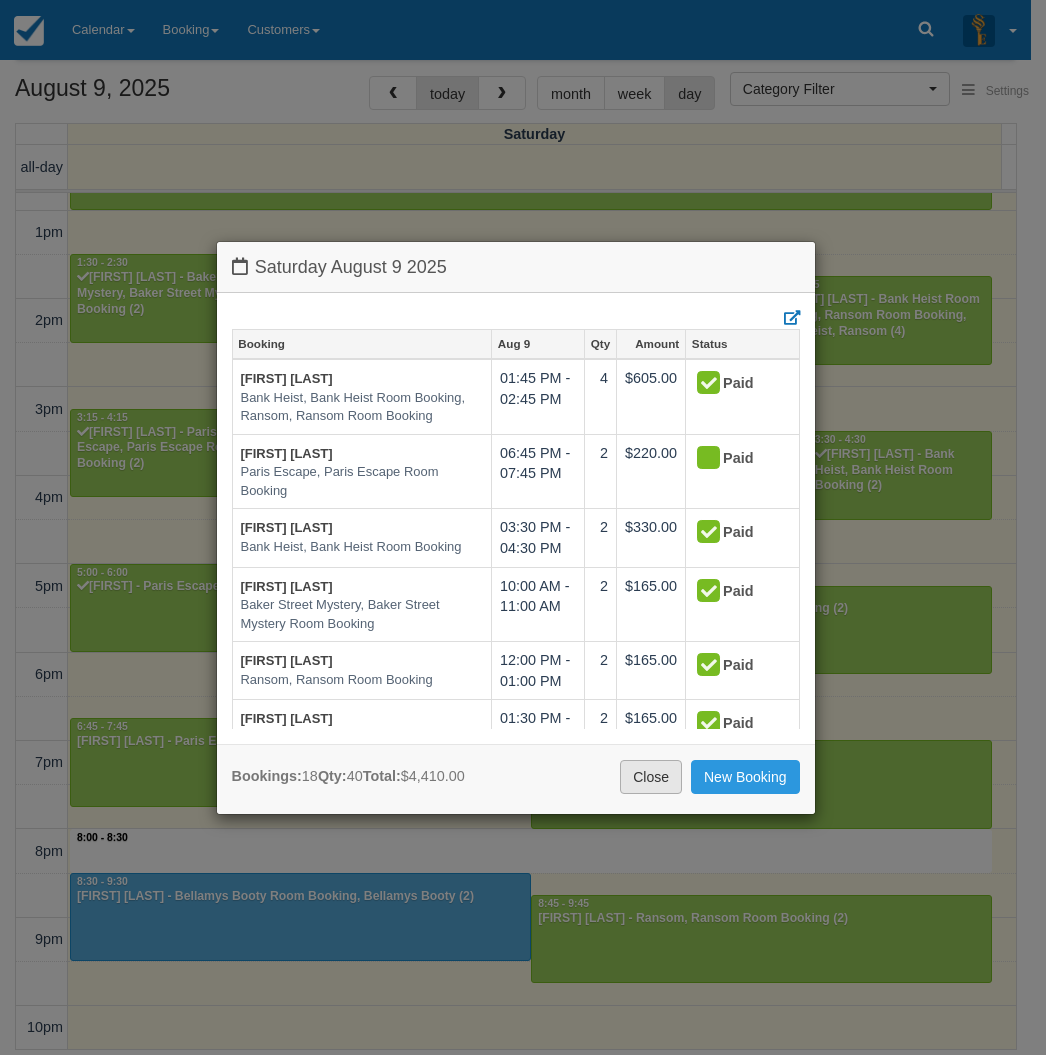 click on "Close" at bounding box center [651, 777] 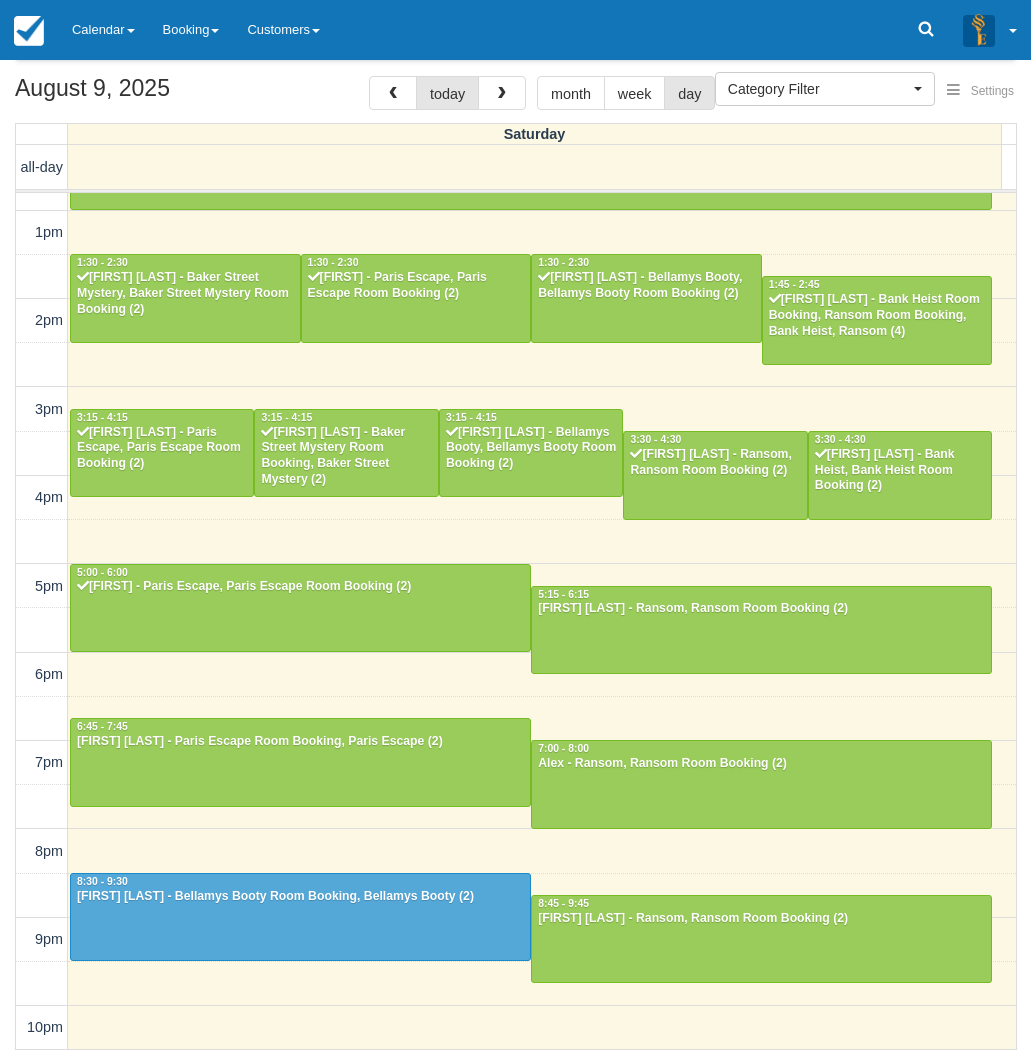 click at bounding box center (502, 93) 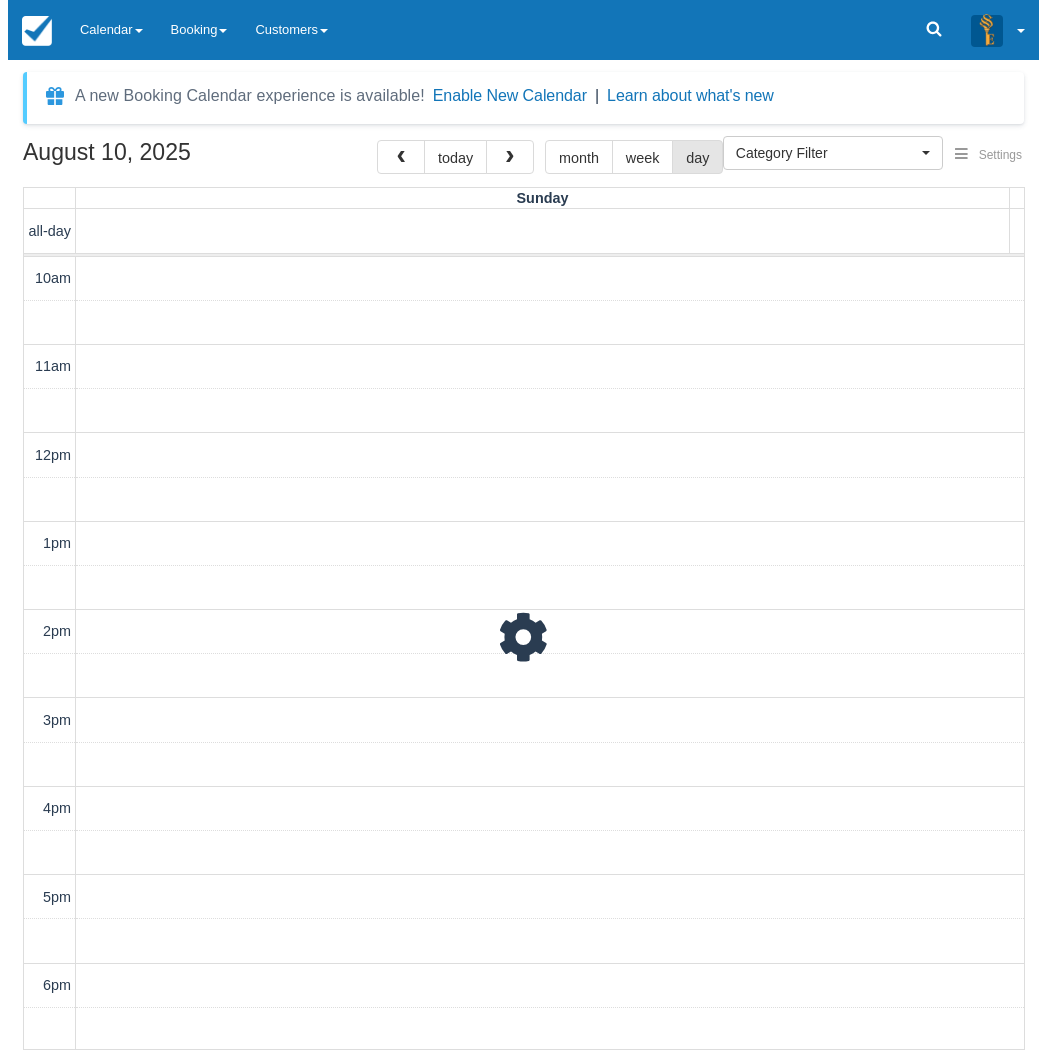 scroll, scrollTop: 0, scrollLeft: 0, axis: both 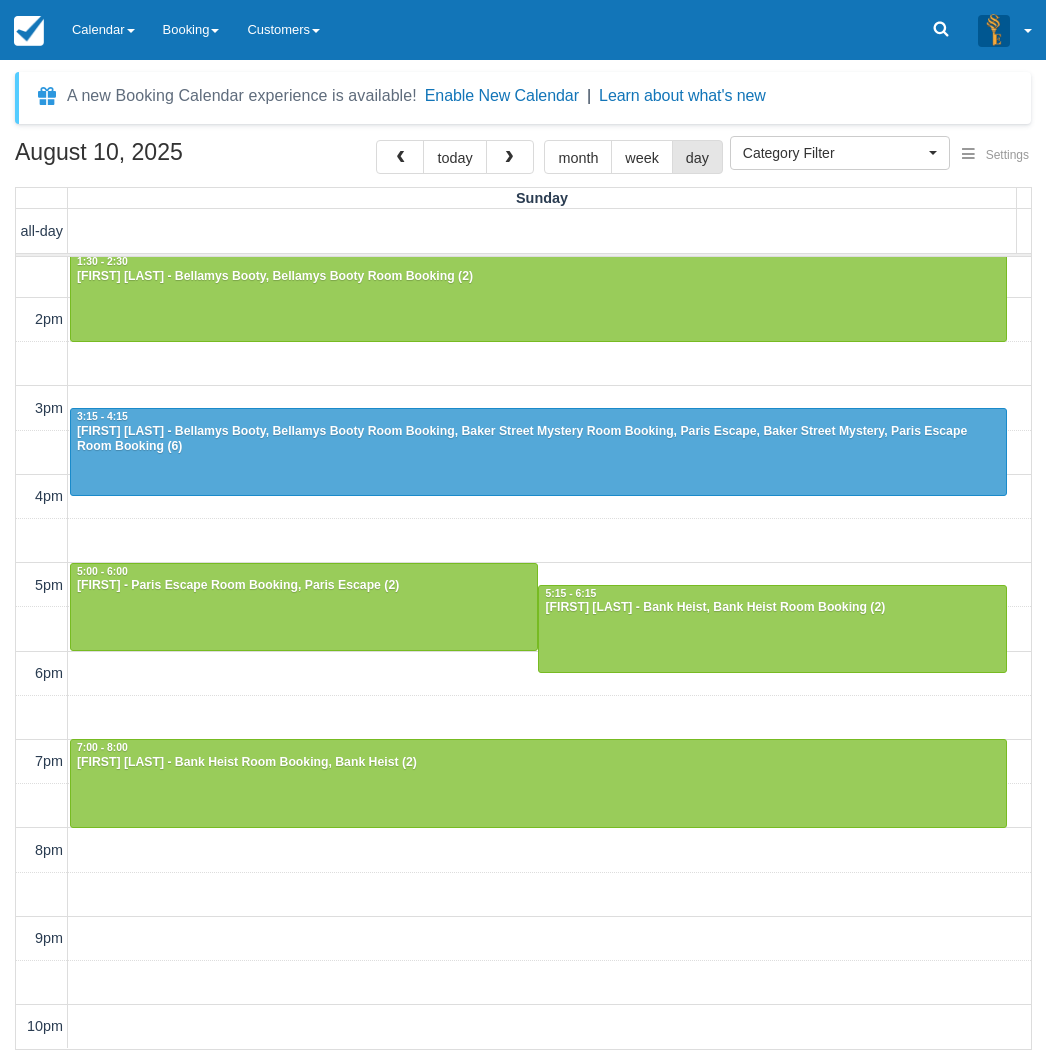 click on "10am 11am 12pm 1pm 2pm 3pm 4pm 5pm 6pm 7pm 8pm 9pm 10pm 10:00 - 11:00 [FIRST] [LAST] - Baker Street Mystery, Baker Street Mystery Room Booking (2) 11:45 - 12:45 [FIRST] [LAST] - Baker Street Mystery Room Booking, Baker Street Mystery (2) 1:30 - 2:30 [FIRST] [LAST] - Bellamys Booty, Bellamys Booty Room Booking (2) 3:15 - 4:15 [FIRST] [LAST] - Bellamys Booty, Bellamys Booty Room Booking, Baker Street Mystery Room Booking, Paris Escape, Baker Street Mystery, Paris Escape Room Booking (6) 5:00 - 6:00 [FIRST] - Paris Escape Room Booking, Paris Escape (2) 5:15 - 6:15 [FIRST] [LAST] - Bank Heist, Bank Heist Room Booking (2) 7:00 - 8:00 [FIRST] [LAST] - Bank Heist Room Booking, Bank Heist (2)" at bounding box center [523, 497] 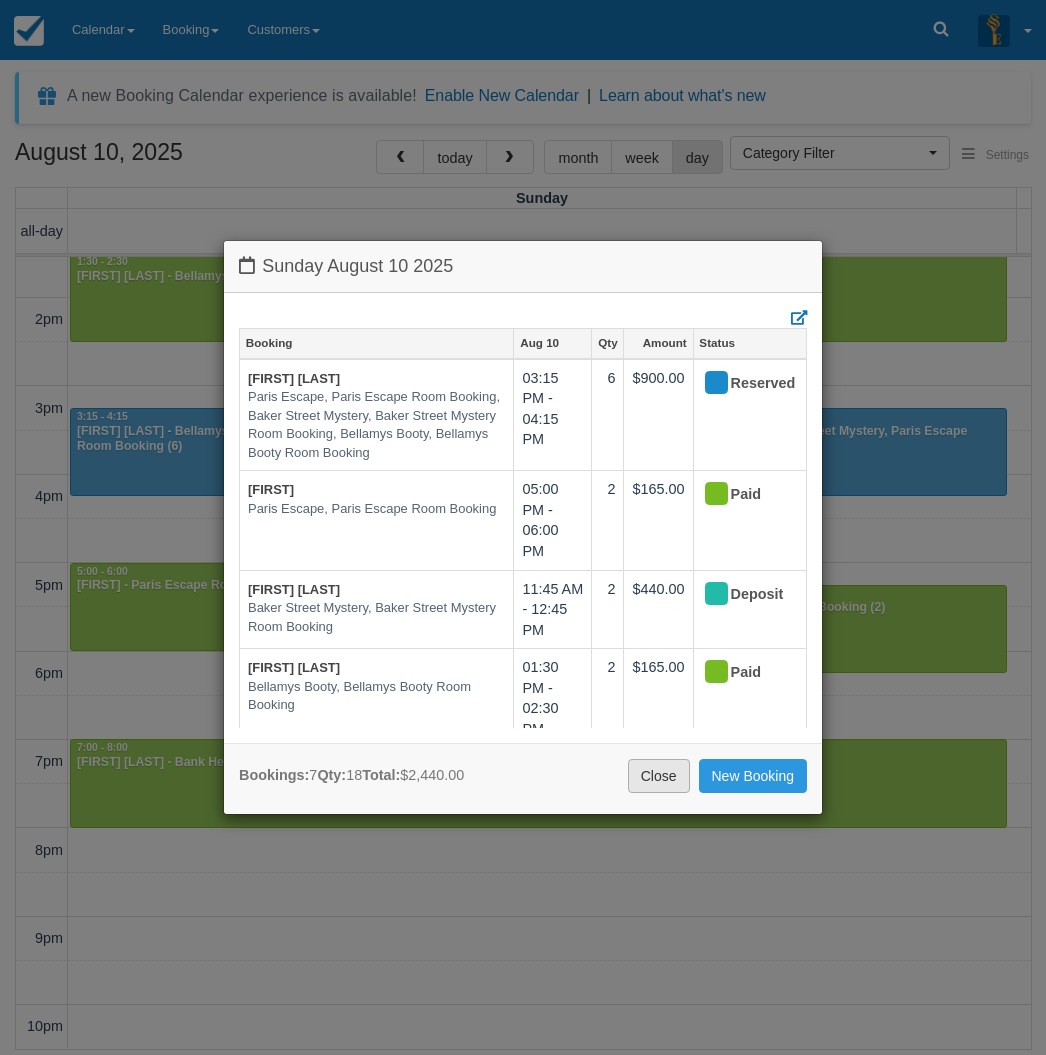 click on "Close" at bounding box center (659, 776) 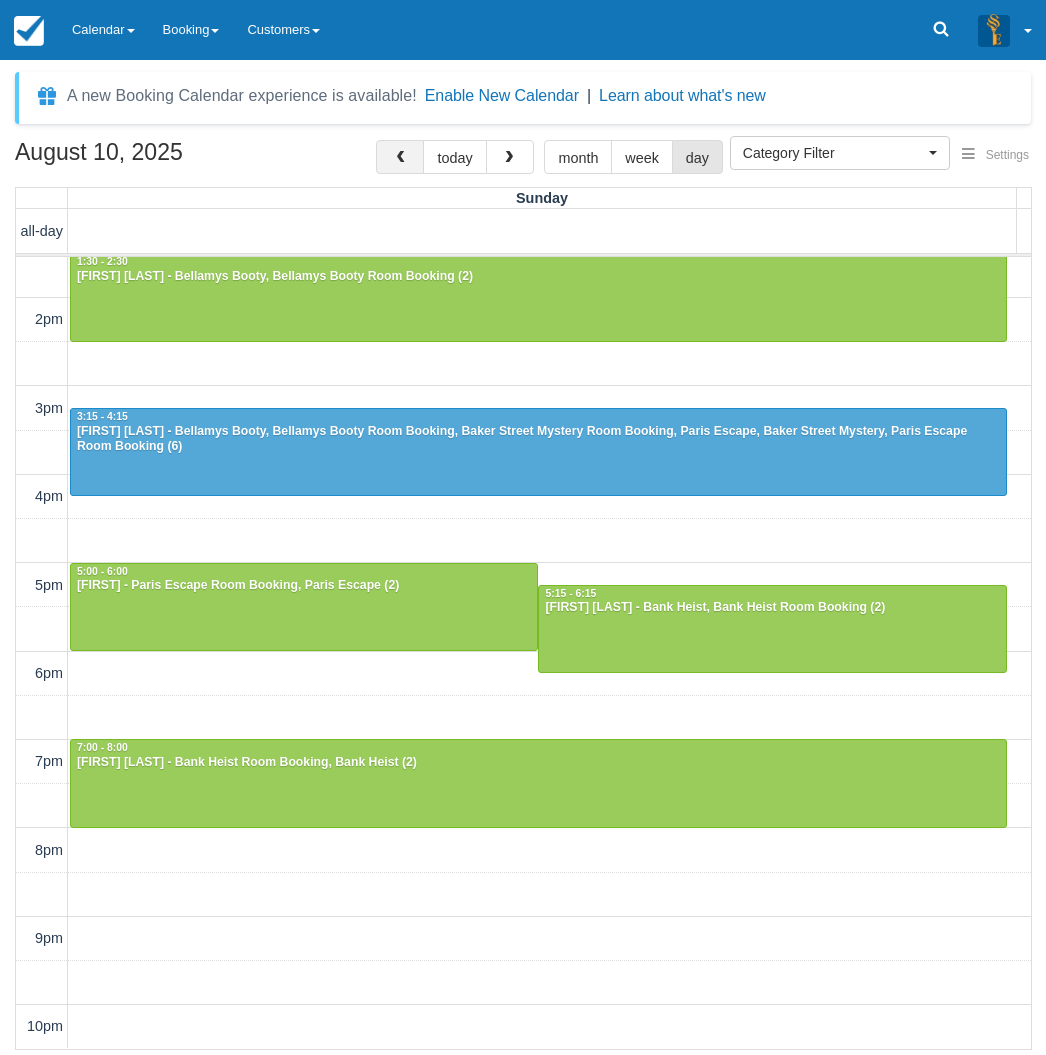 click at bounding box center [400, 158] 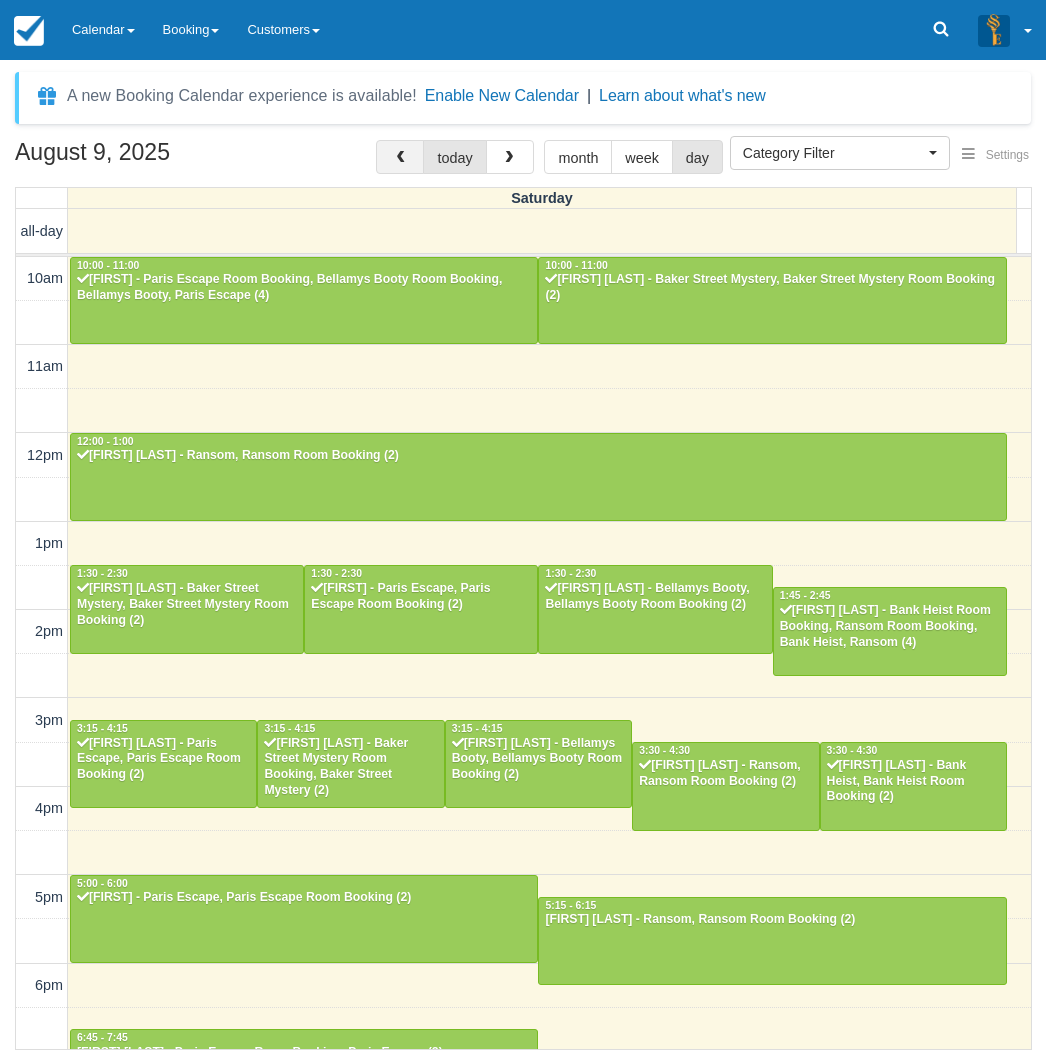 scroll, scrollTop: 312, scrollLeft: 0, axis: vertical 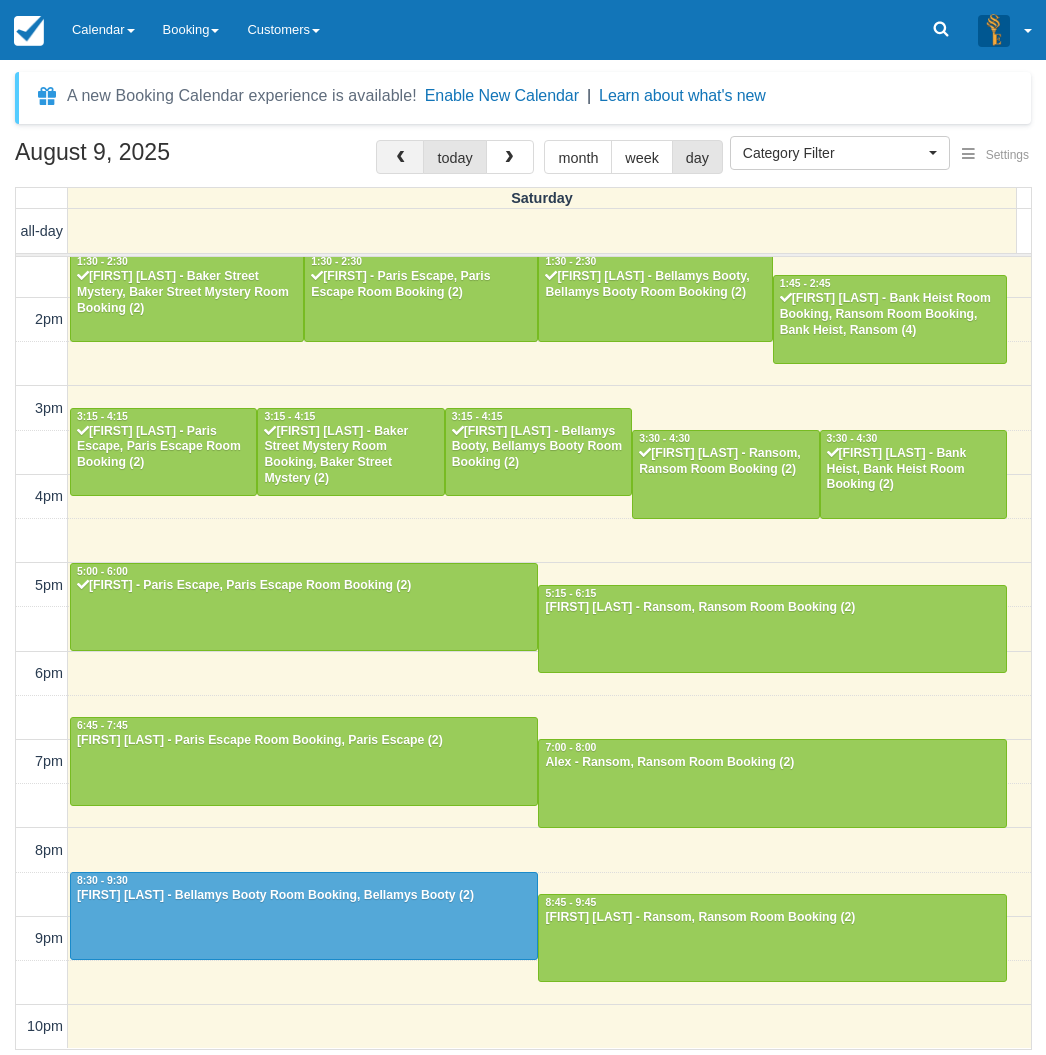 click at bounding box center (400, 158) 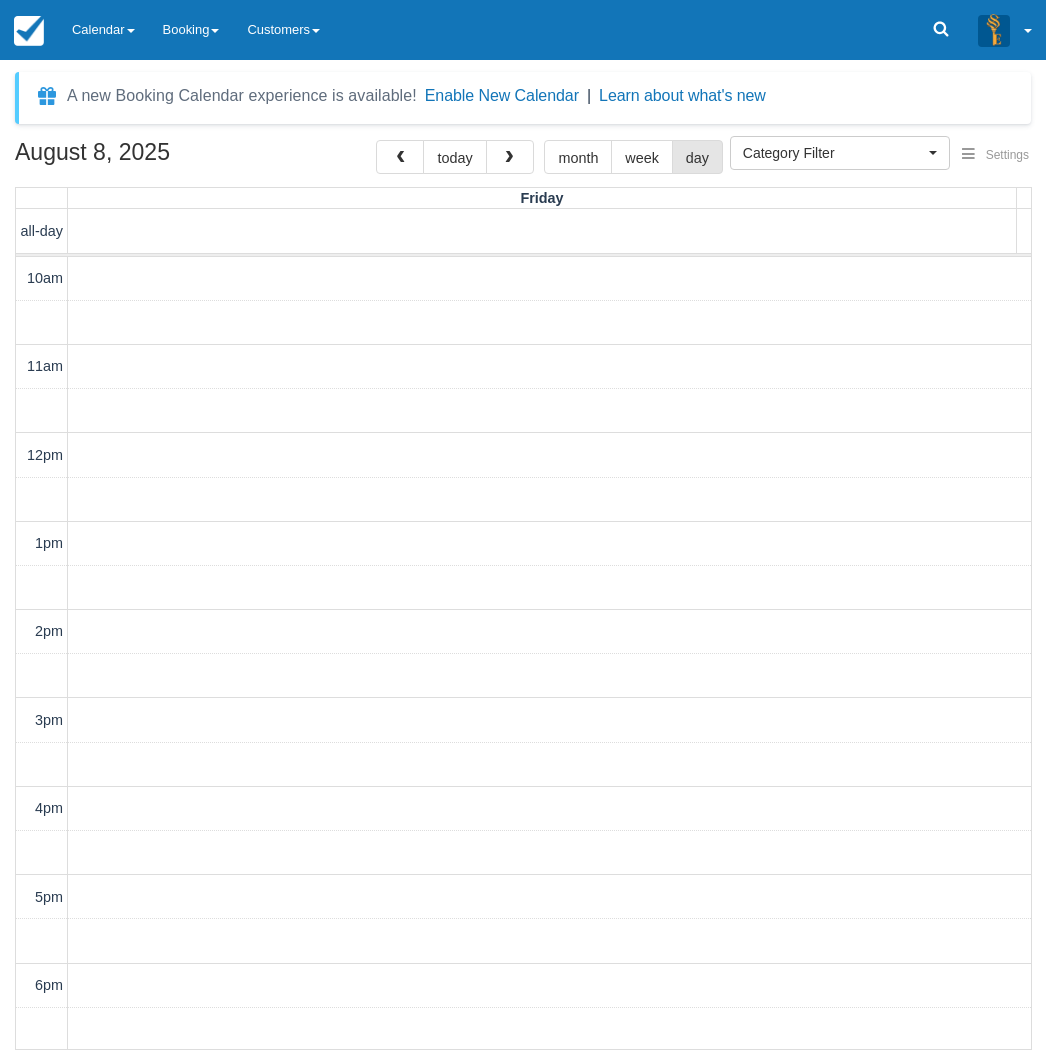 scroll, scrollTop: 312, scrollLeft: 0, axis: vertical 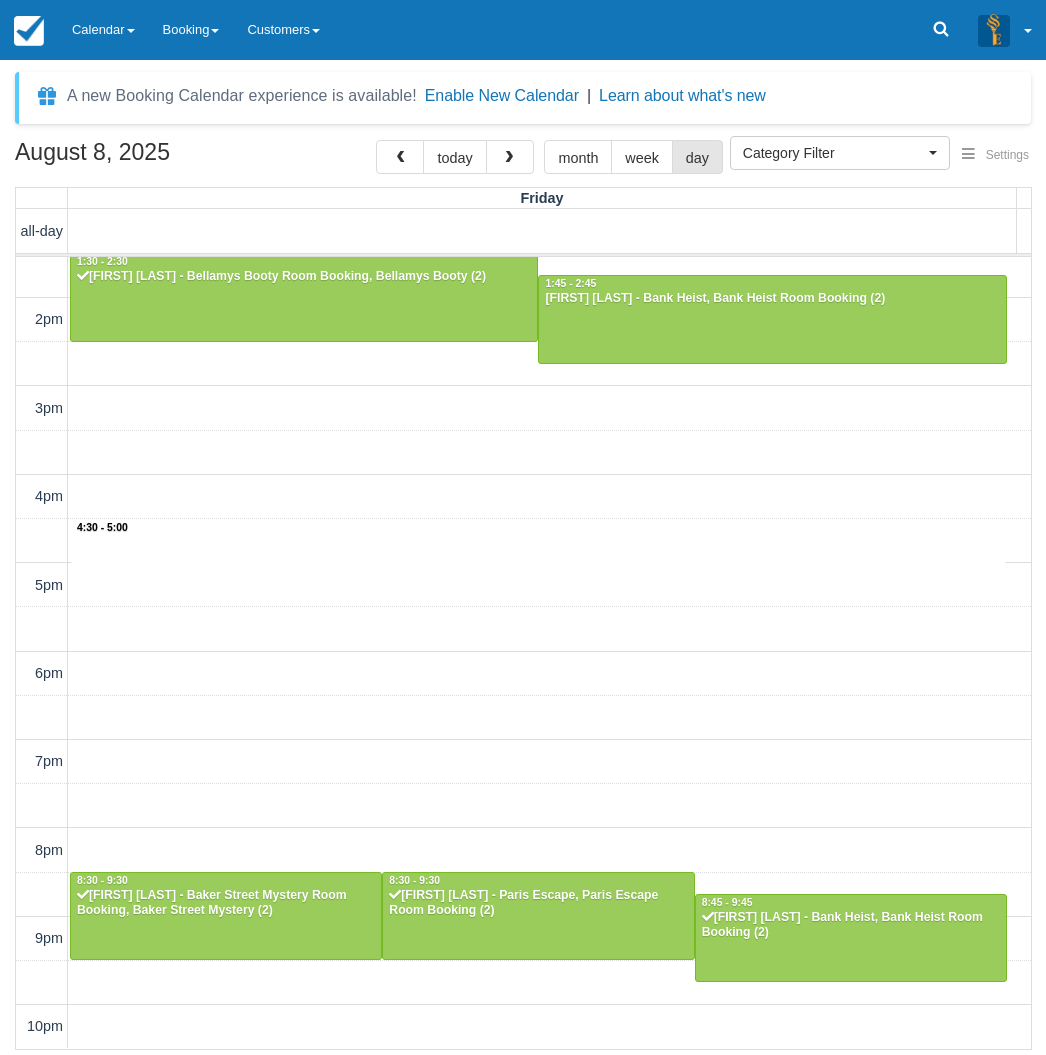 click on "10am 11am 12pm 1pm 2pm 3pm 4pm 5pm 6pm 7pm 8pm 9pm 10pm 4:30 - 5:00 11:45 - 12:45  Shaun - Baker Street Mystery, Baker Street Mystery Room Booking (2) 1:30 - 2:30  Christopher Lee - Bellamys Booty Room Booking, Bellamys Booty (2) 1:45 - 2:45 Loran McLay - Bank Heist, Bank Heist Room Booking (2) 8:30 - 9:30  Ryan Solomons - Baker Street Mystery Room Booking, Baker Street Mystery (2) 8:30 - 9:30  Shireen Daft - Paris Escape, Paris Escape Room Booking (2) 8:45 - 9:45  Neelam sapkota - Bank Heist, Bank Heist Room Booking (2)" at bounding box center [523, 497] 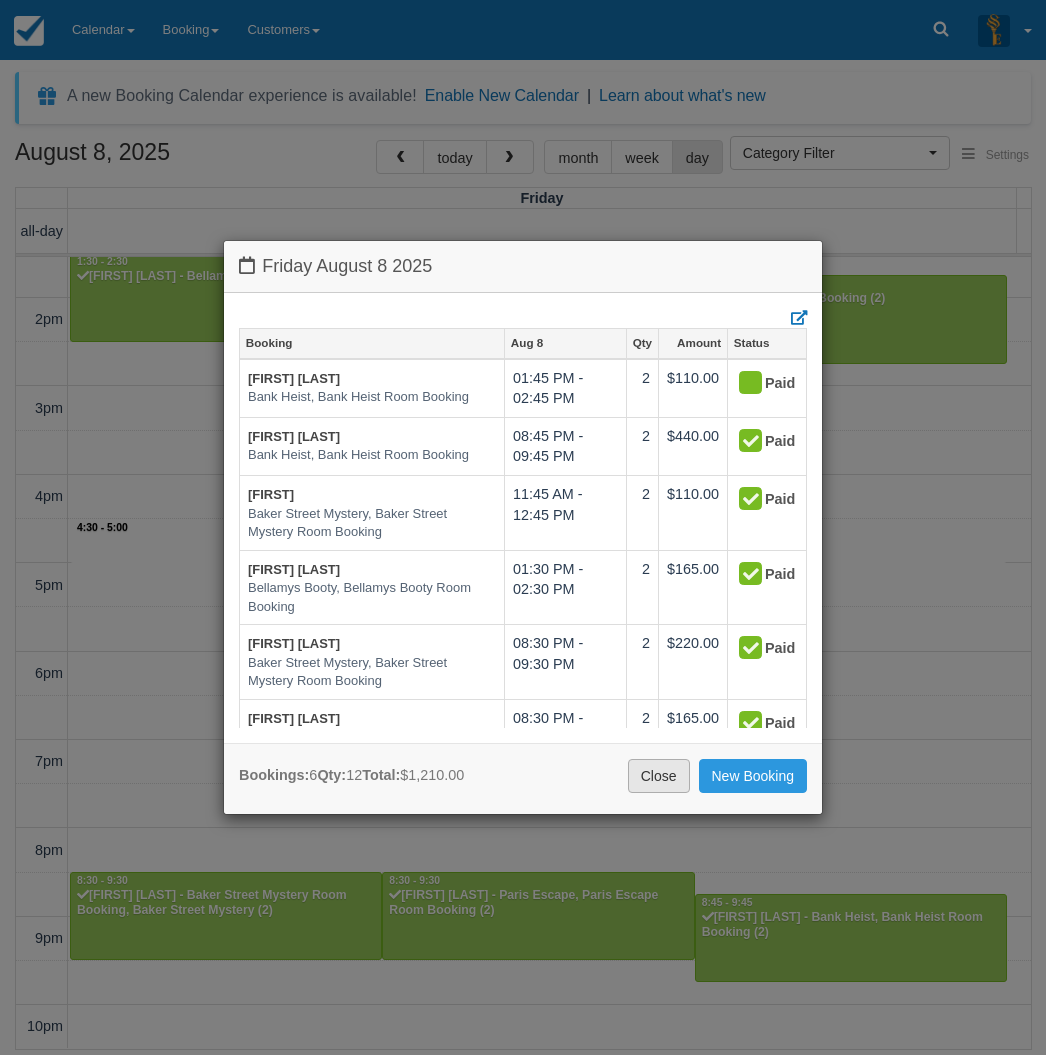 click on "Close" at bounding box center [659, 776] 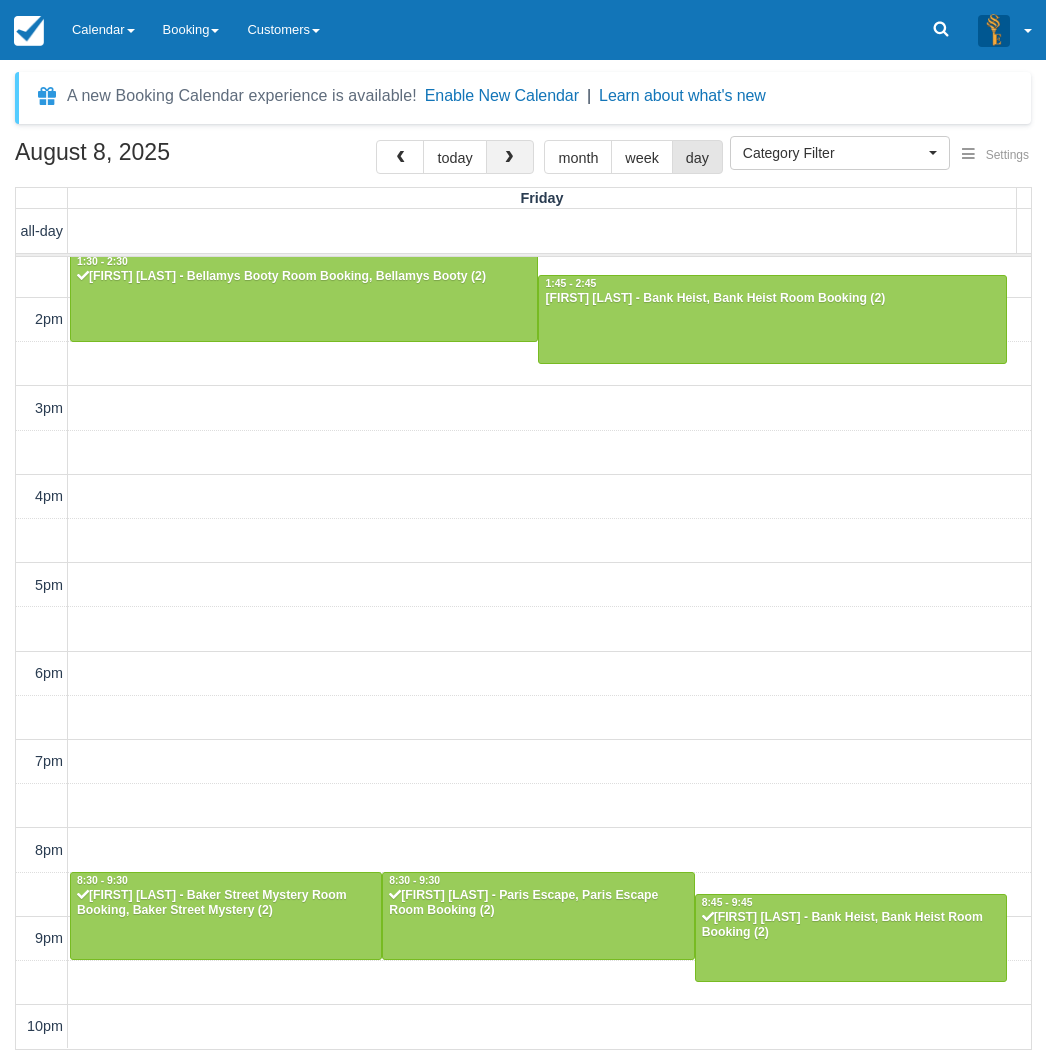 click at bounding box center (509, 158) 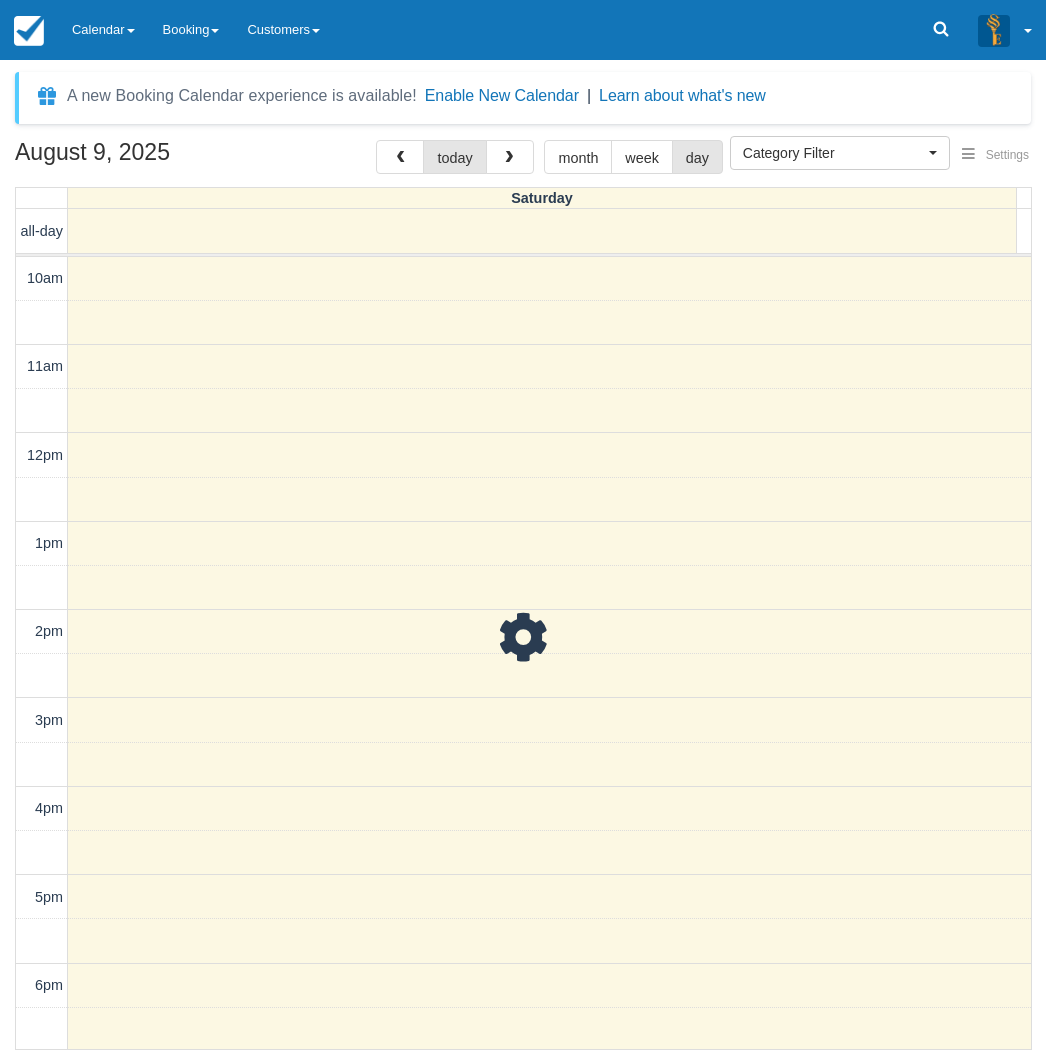 scroll, scrollTop: 312, scrollLeft: 0, axis: vertical 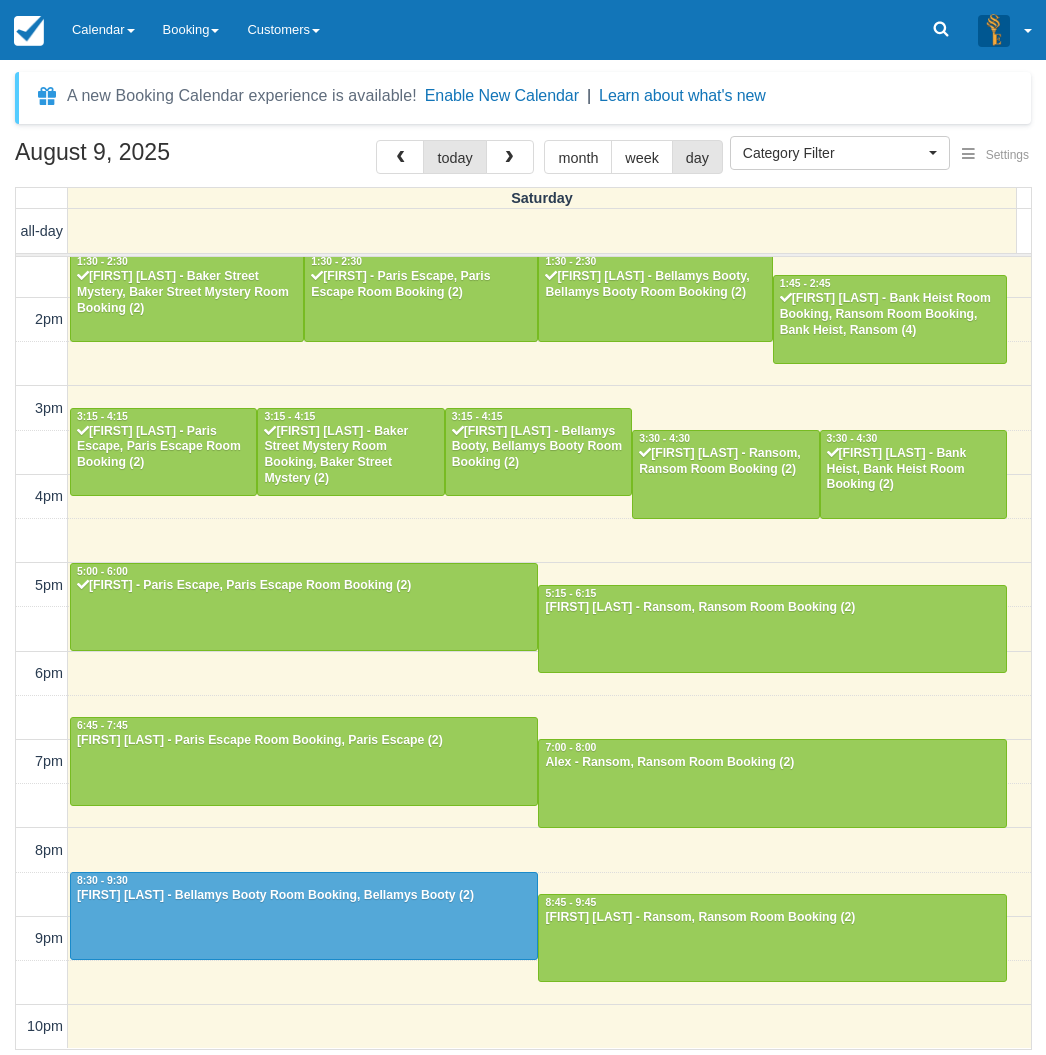 click on "10am 11am 12pm 1pm 2pm 3pm 4pm 5pm 6pm 7pm 8pm 9pm 10pm 10:00 - 11:00  Nick - Paris Escape Room Booking, Bellamys Booty Room Booking, Bellamys Booty, Paris Escape (4) 10:00 - 11:00  Sharon welsh - Baker Street Mystery, Baker Street Mystery Room Booking (2) 12:00 - 1:00  Jason Cai - Ransom, Ransom Room Booking (2) 1:30 - 2:30  Ashleigh Buchanan - Baker Street Mystery, Baker Street Mystery Room Booking (2) 1:30 - 2:30  Junjun - Paris Escape, Paris Escape Room Booking (2) 1:30 - 2:30  Nikita Khan - Bellamys Booty, Bellamys Booty Room Booking (2) 1:45 - 2:45  Michaela Porter - Bank Heist Room Booking, Ransom Room Booking, Bank Heist, Ransom (4) 3:15 - 4:15  Edison Liang - Paris Escape, Paris Escape Room Booking (2) 3:15 - 4:15  Jeremy Tay - Baker Street Mystery Room Booking, Baker Street Mystery (2) 3:15 - 4:15  Rachel Li - Bellamys Booty, Bellamys Booty Room Booking (2) 3:30 - 4:30  Joanne Lad - Ransom, Ransom Room Booking (2) 3:30 - 4:30  Nicole sun - Bank Heist, Bank Heist Room Booking (2) 5:00 - 6:00" at bounding box center (523, 497) 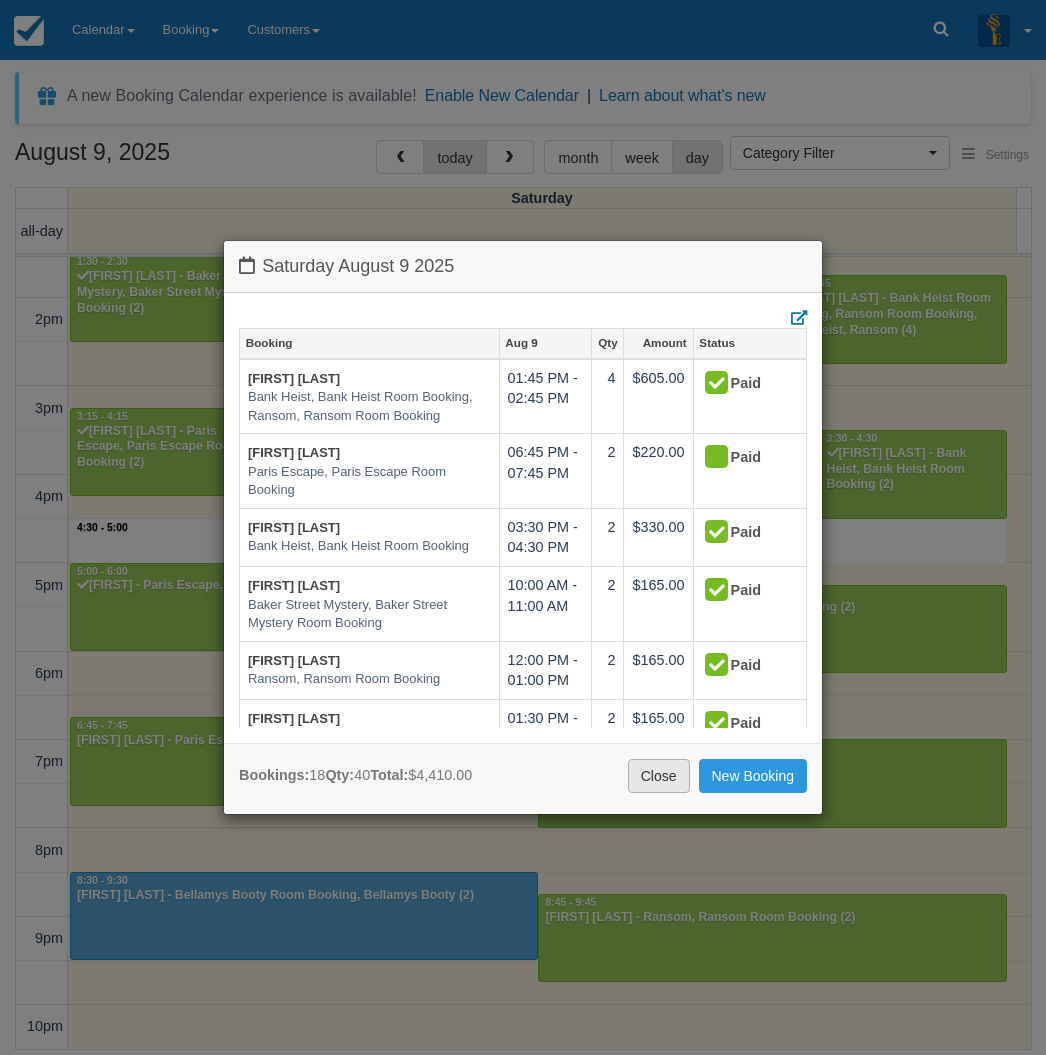 click on "Close" at bounding box center (659, 776) 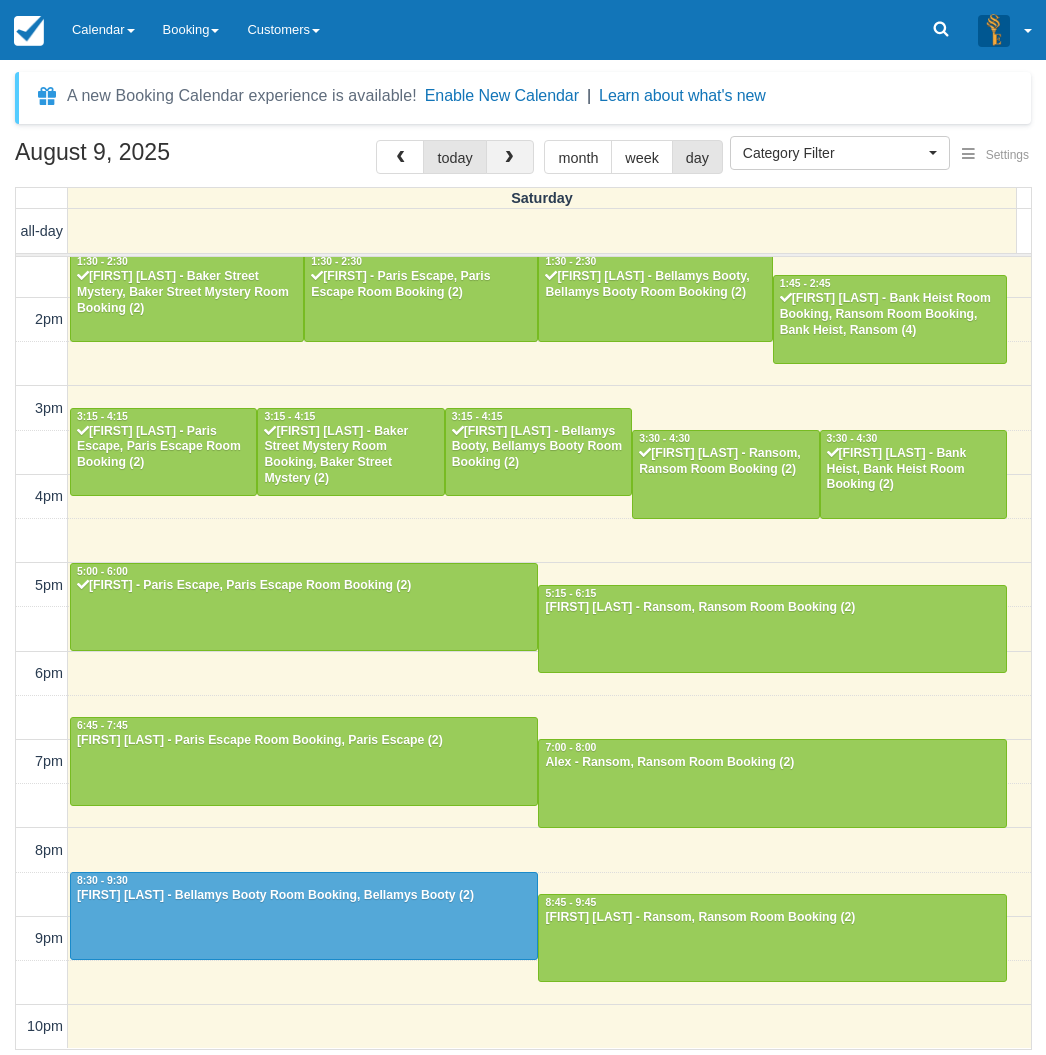 click at bounding box center (510, 157) 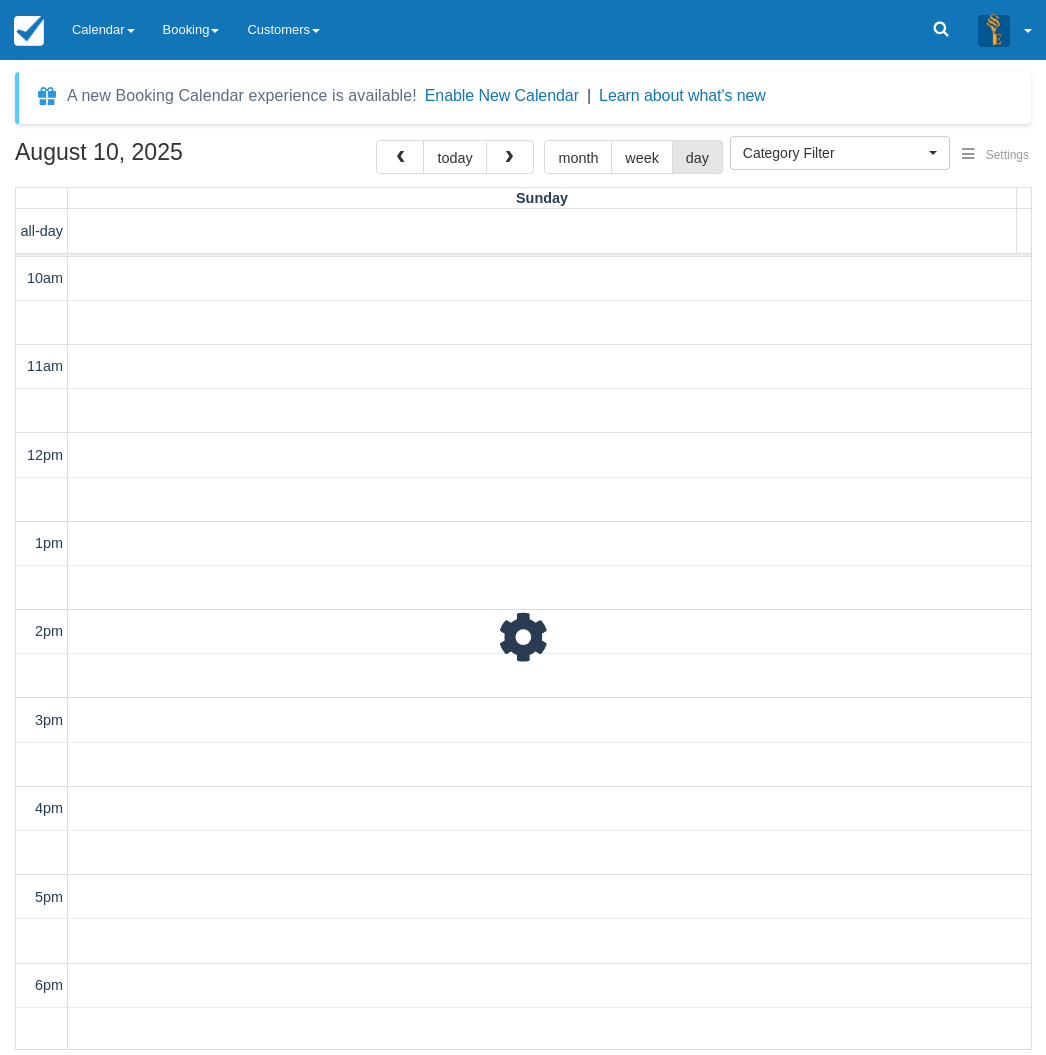 scroll, scrollTop: 312, scrollLeft: 0, axis: vertical 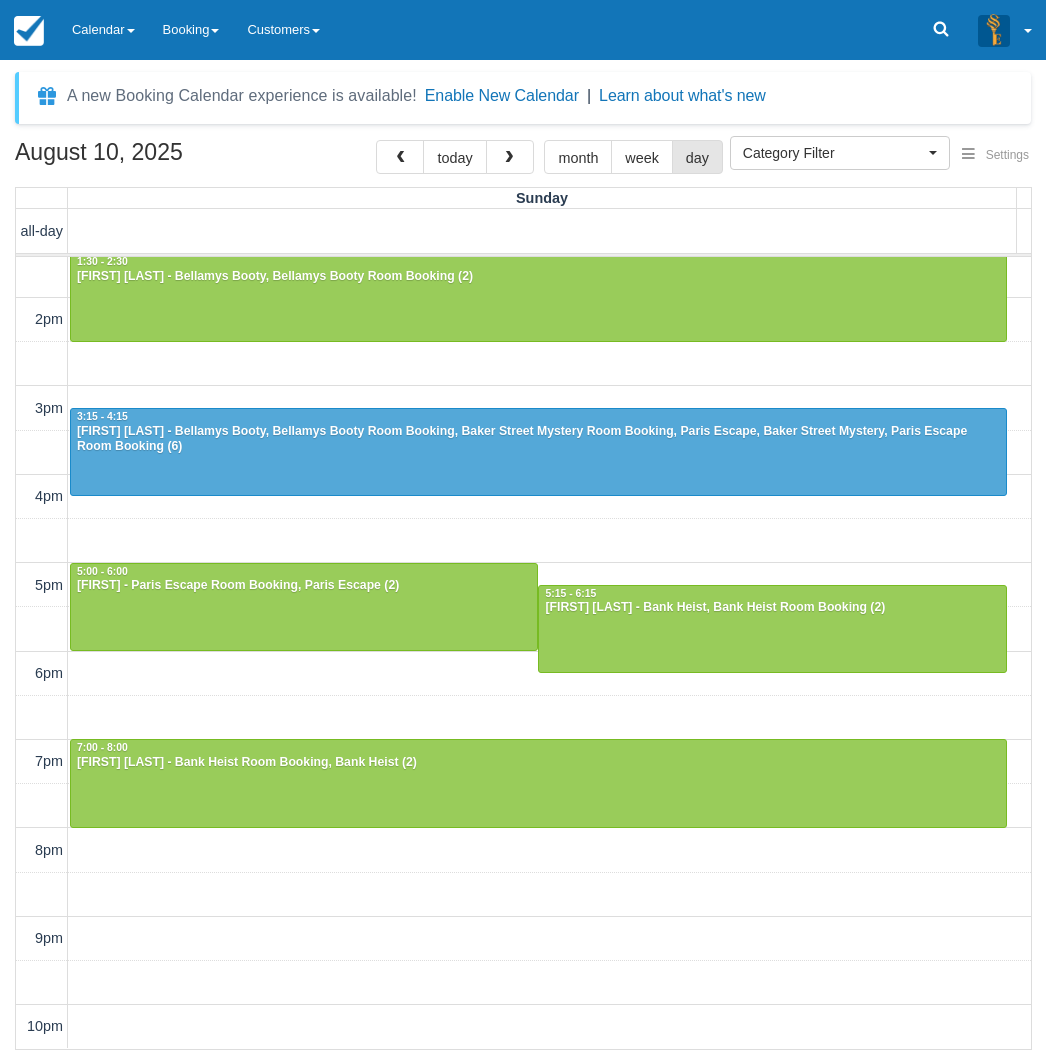 click on "10am 11am 12pm 1pm 2pm 3pm 4pm 5pm 6pm 7pm 8pm 9pm 10pm 10:00 - 11:00 Luke Wilson - Baker Street Mystery, Baker Street Mystery Room Booking (2) 11:45 - 12:45 Kate Deed - Baker Street Mystery Room Booking, Baker Street Mystery (2) 1:30 - 2:30 Mike Faulkner - Bellamys Booty, Bellamys Booty Room Booking (2) 3:15 - 4:15 Margot Wertheim - Bellamys Booty, Bellamys Booty Room Booking, Baker Street Mystery Room Booking, Paris Escape, Baker Street Mystery, Paris Escape Room Booking (6) 5:00 - 6:00 Andrew - Paris Escape Room Booking, Paris Escape (2) 5:15 - 6:15 Fei Xie - Bank Heist, Bank Heist Room Booking (2) 7:00 - 8:00 Lauren Lim - Bank Heist Room Booking, Bank Heist (2)" at bounding box center [523, 497] 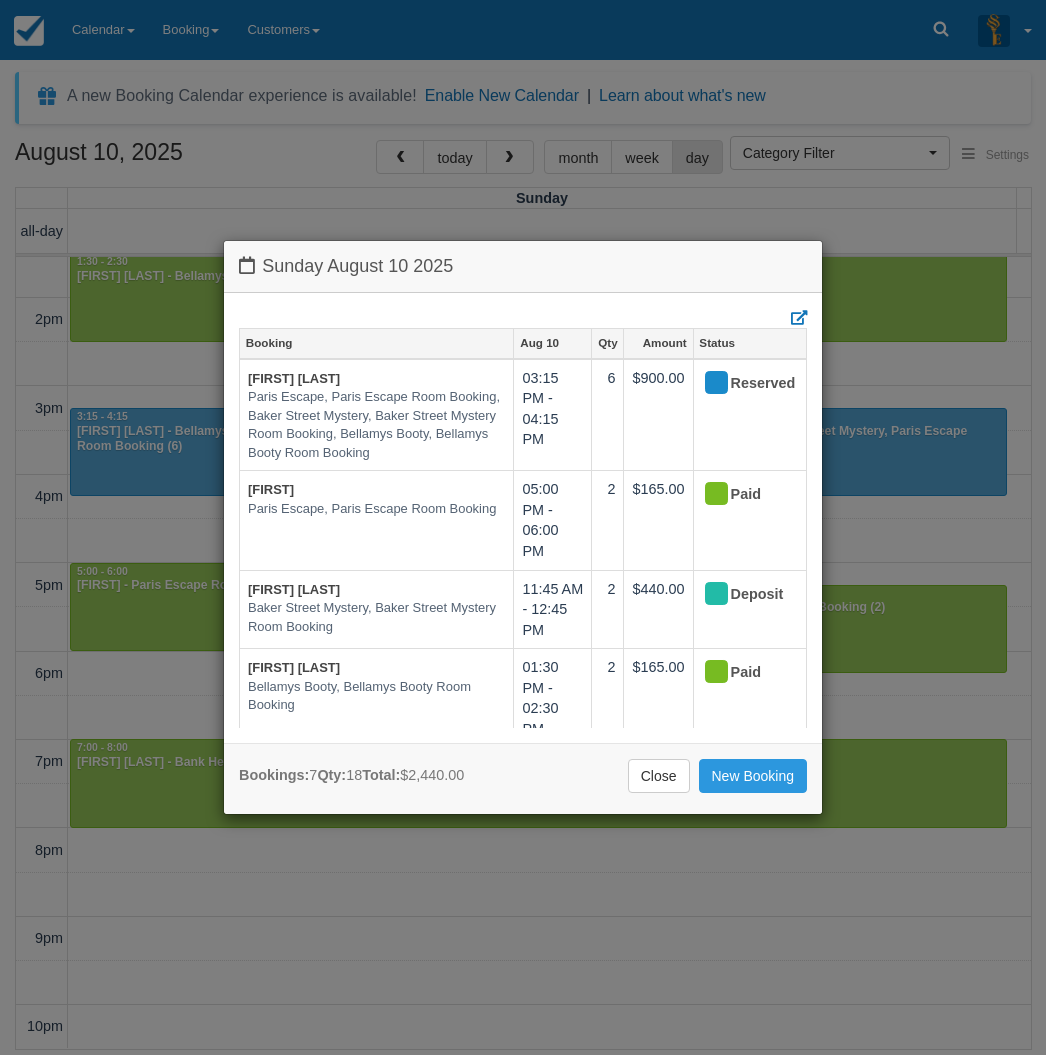 click on "Sunday August 10 2025
Booking Aug 10 Qty Amount Status
Margot Wertheim Paris Escape, Paris Escape Room Booking, Baker Street Mystery, Baker Street Mystery Room Booking, Bellamys Booty, Bellamys Booty Room Booking 03:15 PM - 04:15 PM 6 $900.00 Reserved
Andrew Paris Escape, Paris Escape Room Booking 05:00 PM - 06:00 PM 2 $165.00 Paid
Kate Deed Baker Street Mystery, Baker Street Mystery Room Booking 11:45 AM - 12:45 PM 2 $440.00 Deposit
Mike Faulkner Bellamys Booty, Bellamys Booty Room Booking 01:30 PM - 02:30 PM 2 $165.00 Paid
Lauren Lim Bank Heist, Bank Heist Room Booking 07:00 PM - 08:00 PM 2 $275.00 Paid
Fei Xie Bank Heist, Bank Heist Room Booking 05:15 PM - 06:15 PM 2 $330.00 Paid
Luke Wilson Baker Street Mystery, Baker Street Mystery Room Booking 10:00 AM - 11:00 AM 2 $165.00 Paid
Bookings:  7
Qty:  18
Total:  $2,440.00
Close
New Booking" at bounding box center (523, 527) 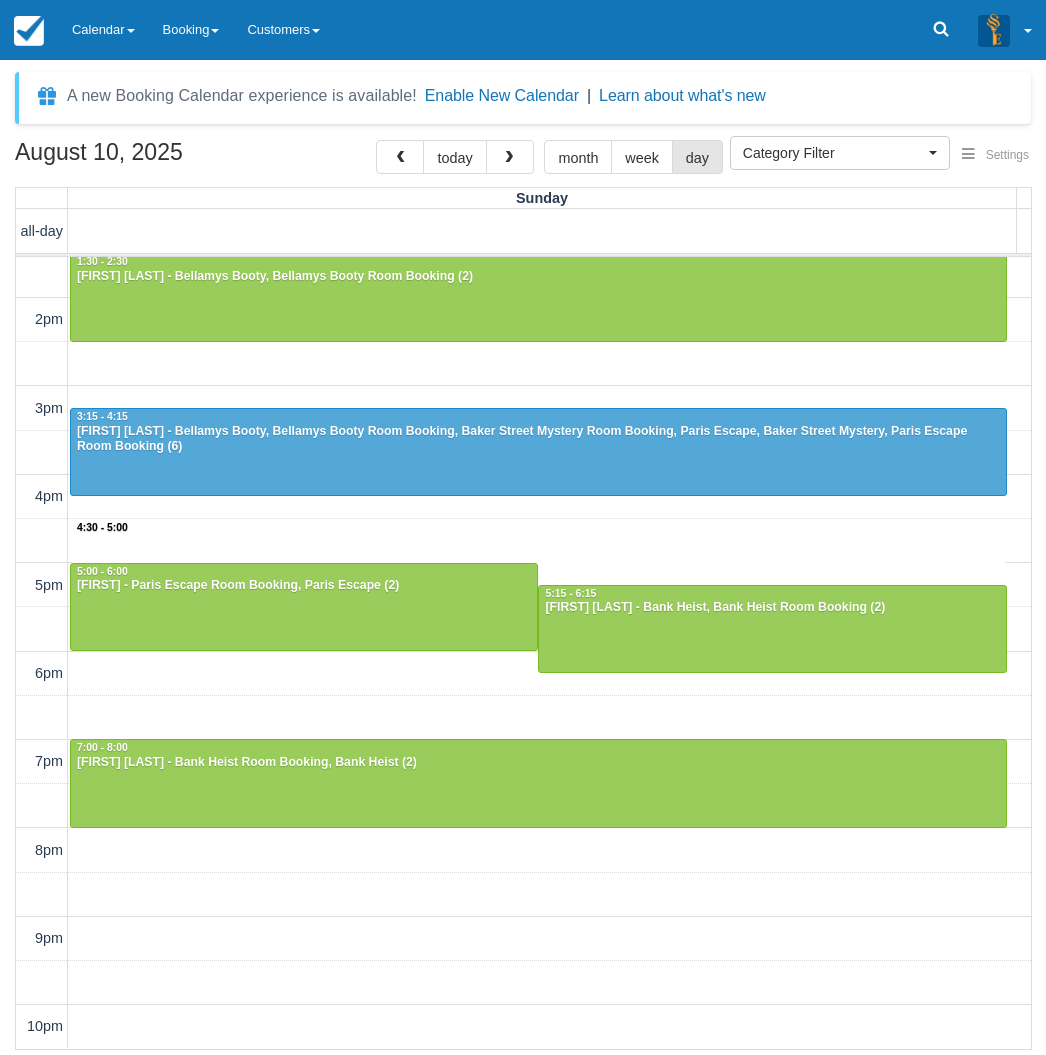 click on "10am 11am 12pm 1pm 2pm 3pm 4pm 5pm 6pm 7pm 8pm 9pm 10pm 4:30 - 5:00 10:00 - 11:00 Luke Wilson - Baker Street Mystery, Baker Street Mystery Room Booking (2) 11:45 - 12:45 Kate Deed - Baker Street Mystery Room Booking, Baker Street Mystery (2) 1:30 - 2:30 Mike Faulkner - Bellamys Booty, Bellamys Booty Room Booking (2) 3:15 - 4:15 Margot Wertheim - Bellamys Booty, Bellamys Booty Room Booking, Baker Street Mystery Room Booking, Paris Escape, Baker Street Mystery, Paris Escape Room Booking (6) 5:00 - 6:00 Andrew - Paris Escape Room Booking, Paris Escape (2) 5:15 - 6:15 Fei Xie - Bank Heist, Bank Heist Room Booking (2) 7:00 - 8:00 Lauren Lim - Bank Heist Room Booking, Bank Heist (2)" at bounding box center (523, 497) 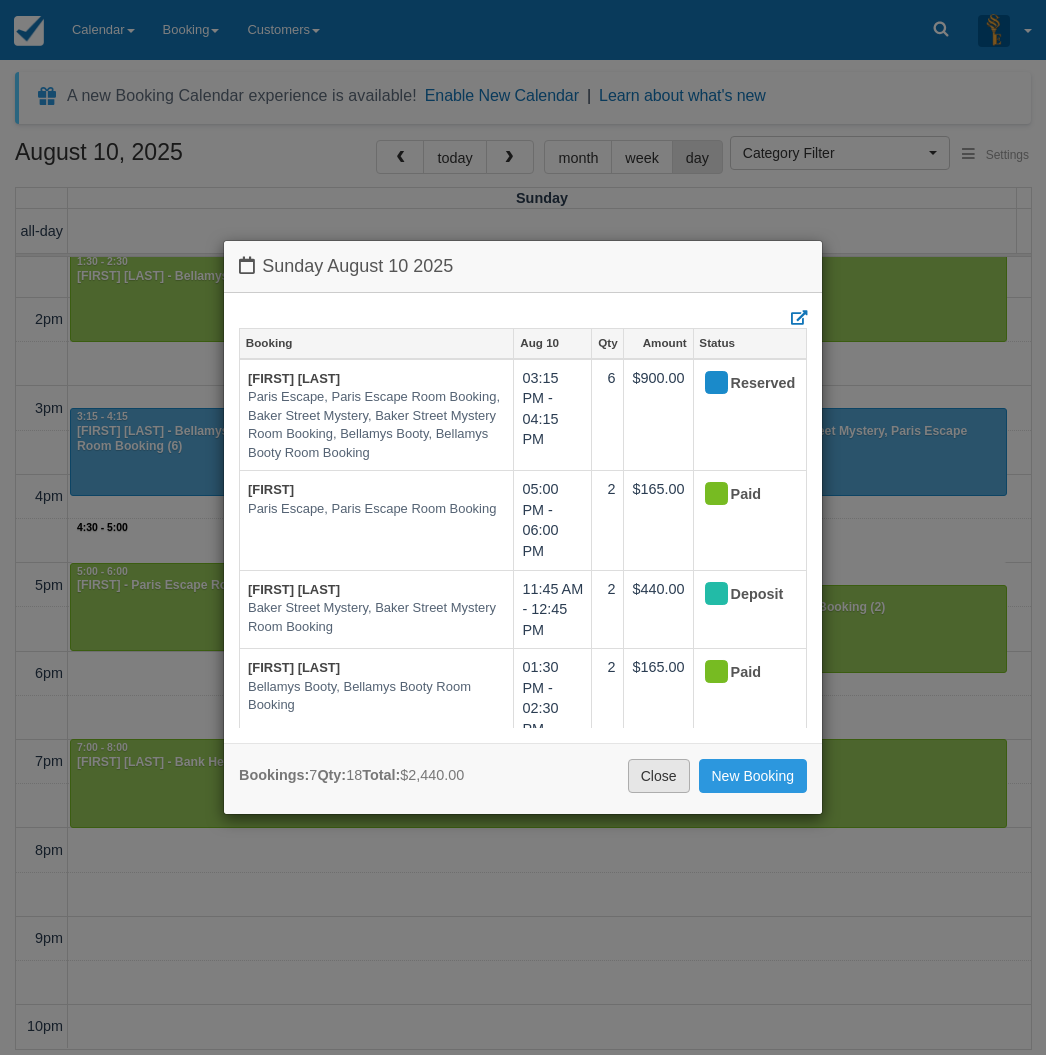click on "Close" at bounding box center (659, 776) 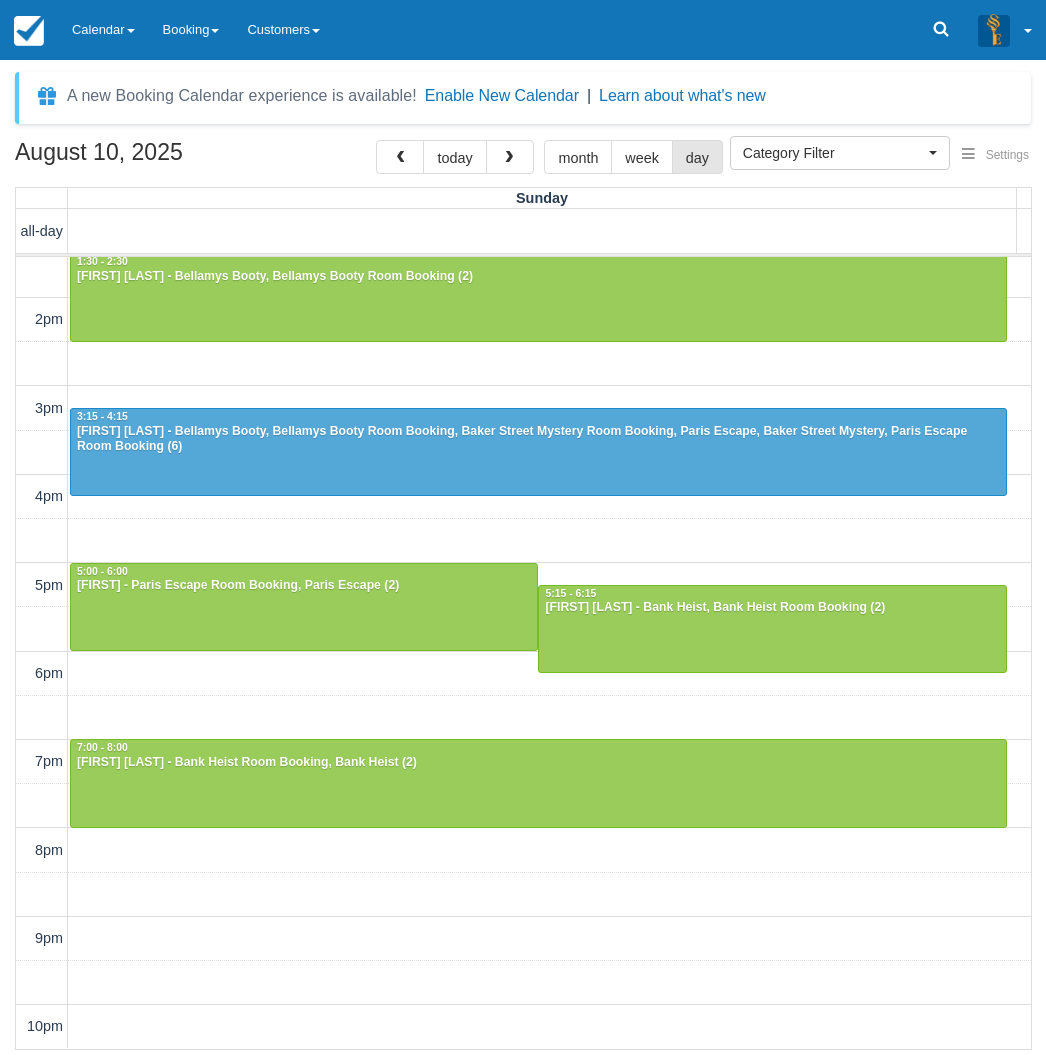 click on "August 10, 2025 today month week day Sunday all-day 10am 11am 12pm 1pm 2pm 3pm 4pm 5pm 6pm 7pm 8pm 9pm 10pm 10:00 - 11:00 Luke Wilson - Baker Street Mystery, Baker Street Mystery Room Booking (2) 11:45 - 12:45 Kate Deed - Baker Street Mystery Room Booking, Baker Street Mystery (2) 1:30 - 2:30 Mike Faulkner - Bellamys Booty, Bellamys Booty Room Booking (2) 3:15 - 4:15 Margot Wertheim - Bellamys Booty, Bellamys Booty Room Booking, Baker Street Mystery Room Booking, Paris Escape, Baker Street Mystery, Paris Escape Room Booking (6) 5:00 - 6:00 Andrew - Paris Escape Room Booking, Paris Escape (2) 5:15 - 6:15 Fei Xie - Bank Heist, Bank Heist Room Booking (2) 7:00 - 8:00 Lauren Lim - Bank Heist Room Booking, Bank Heist (2)" at bounding box center [523, 595] 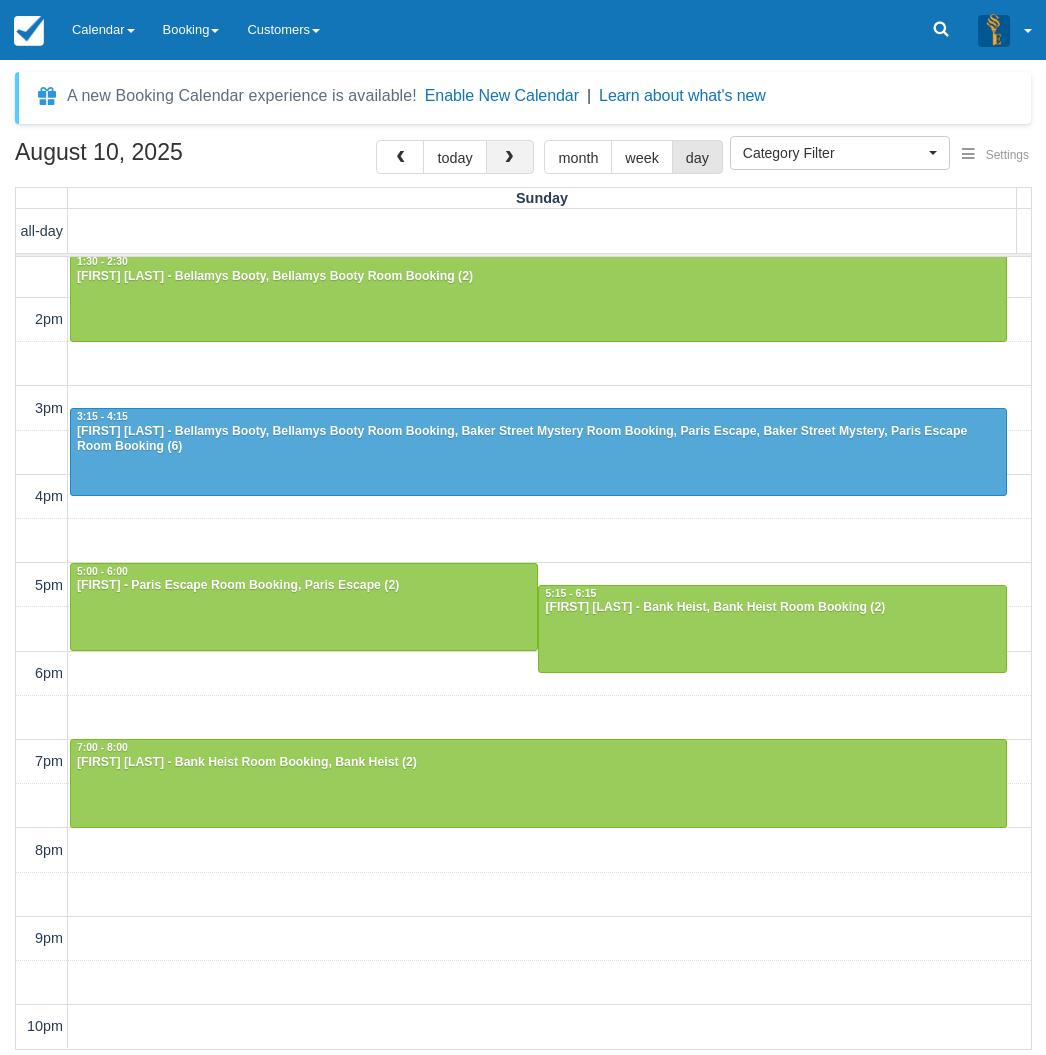 click at bounding box center [510, 157] 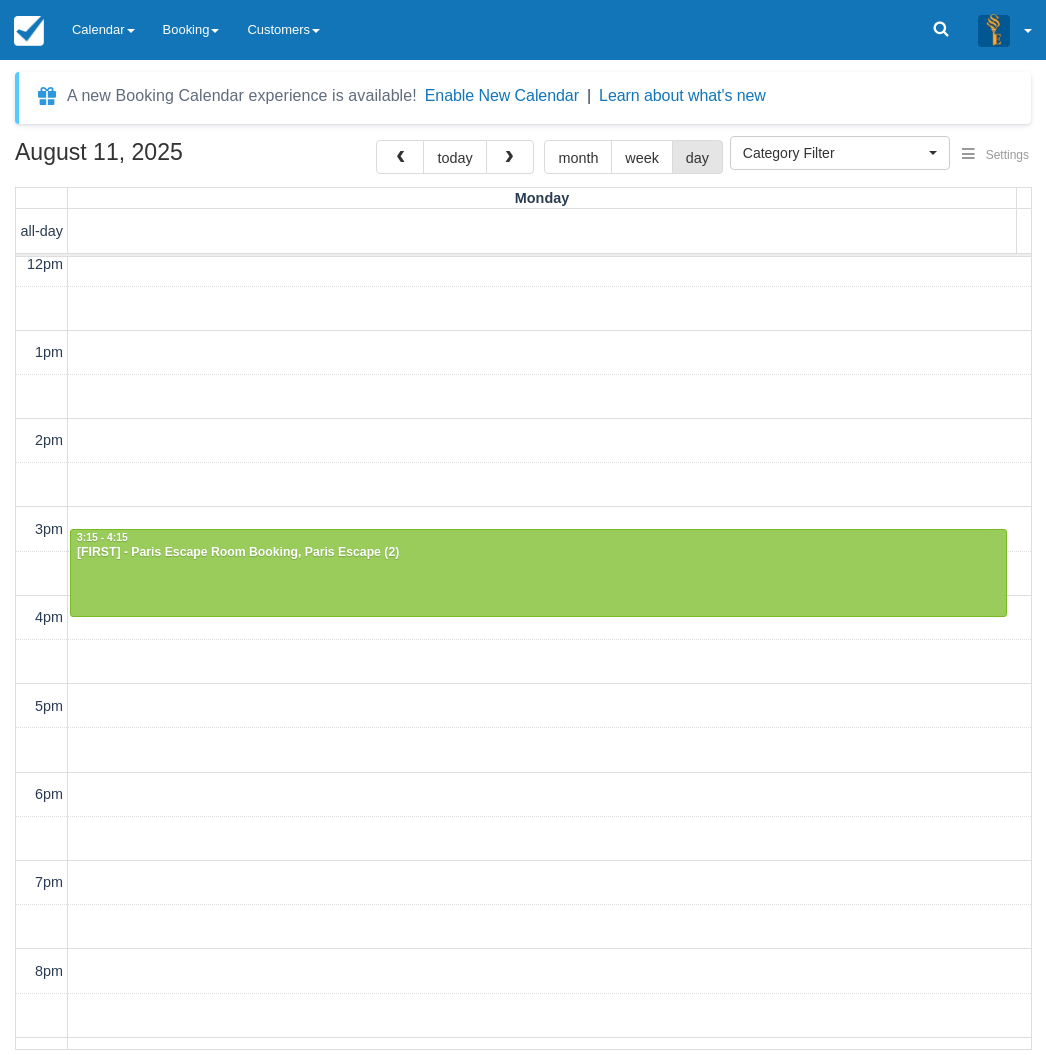 scroll, scrollTop: 0, scrollLeft: 0, axis: both 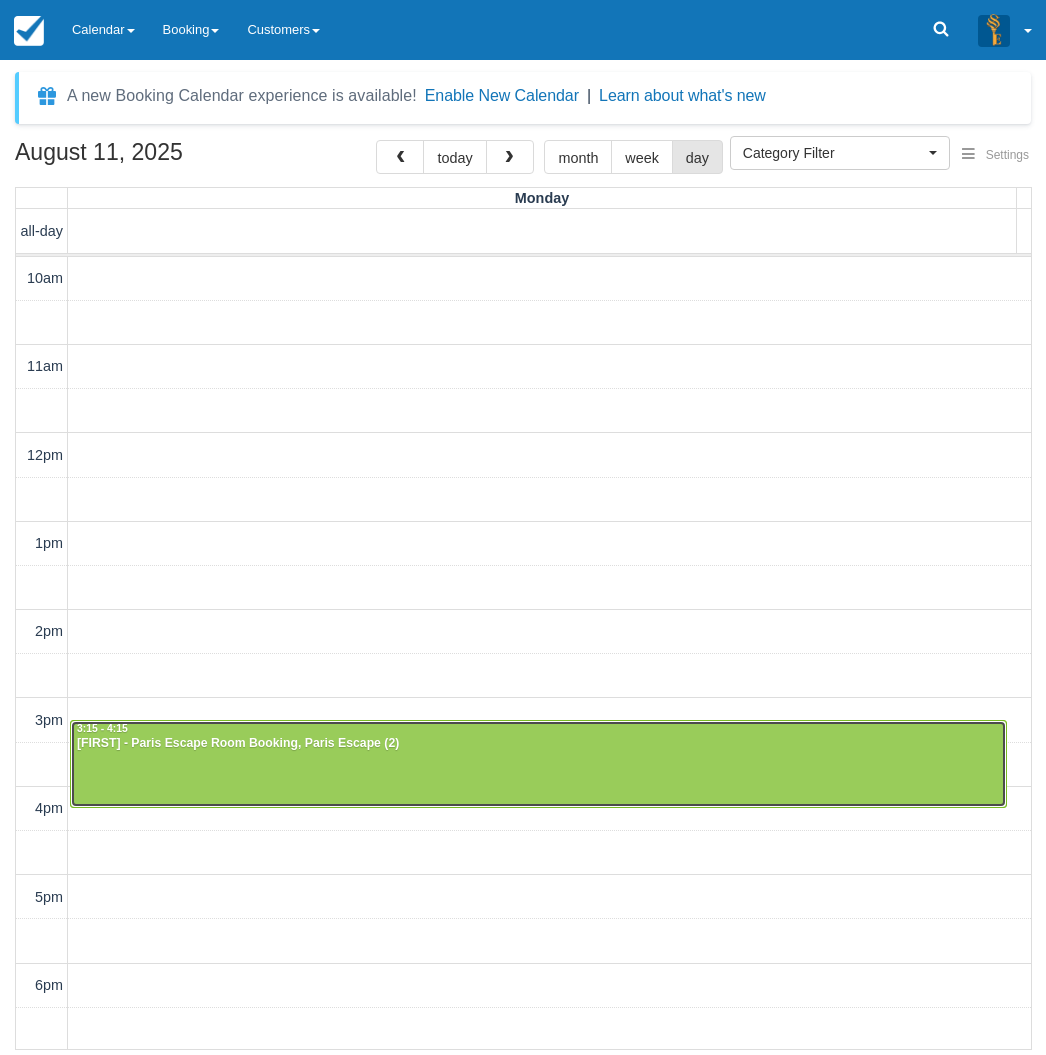 click at bounding box center [538, 764] 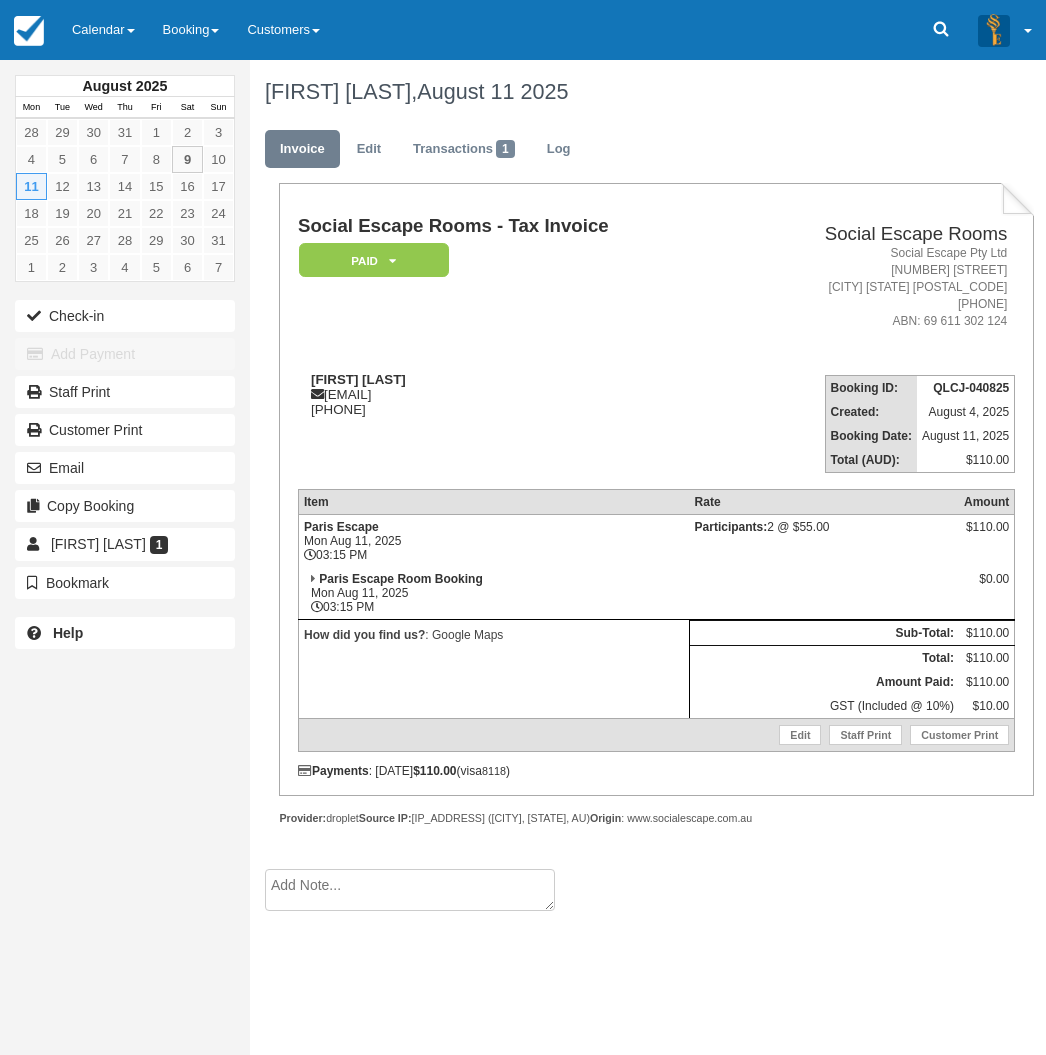 scroll, scrollTop: 0, scrollLeft: 0, axis: both 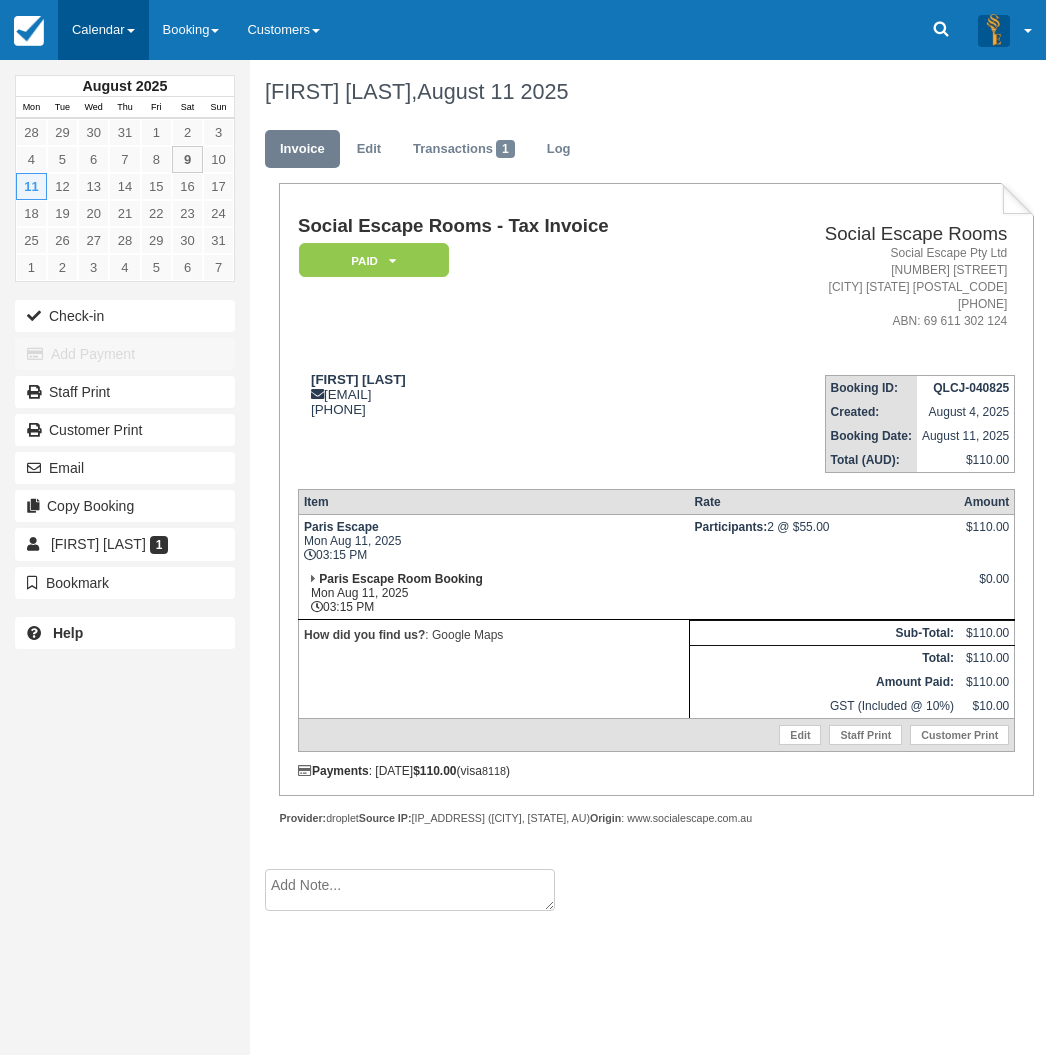 click on "Calendar" at bounding box center (103, 30) 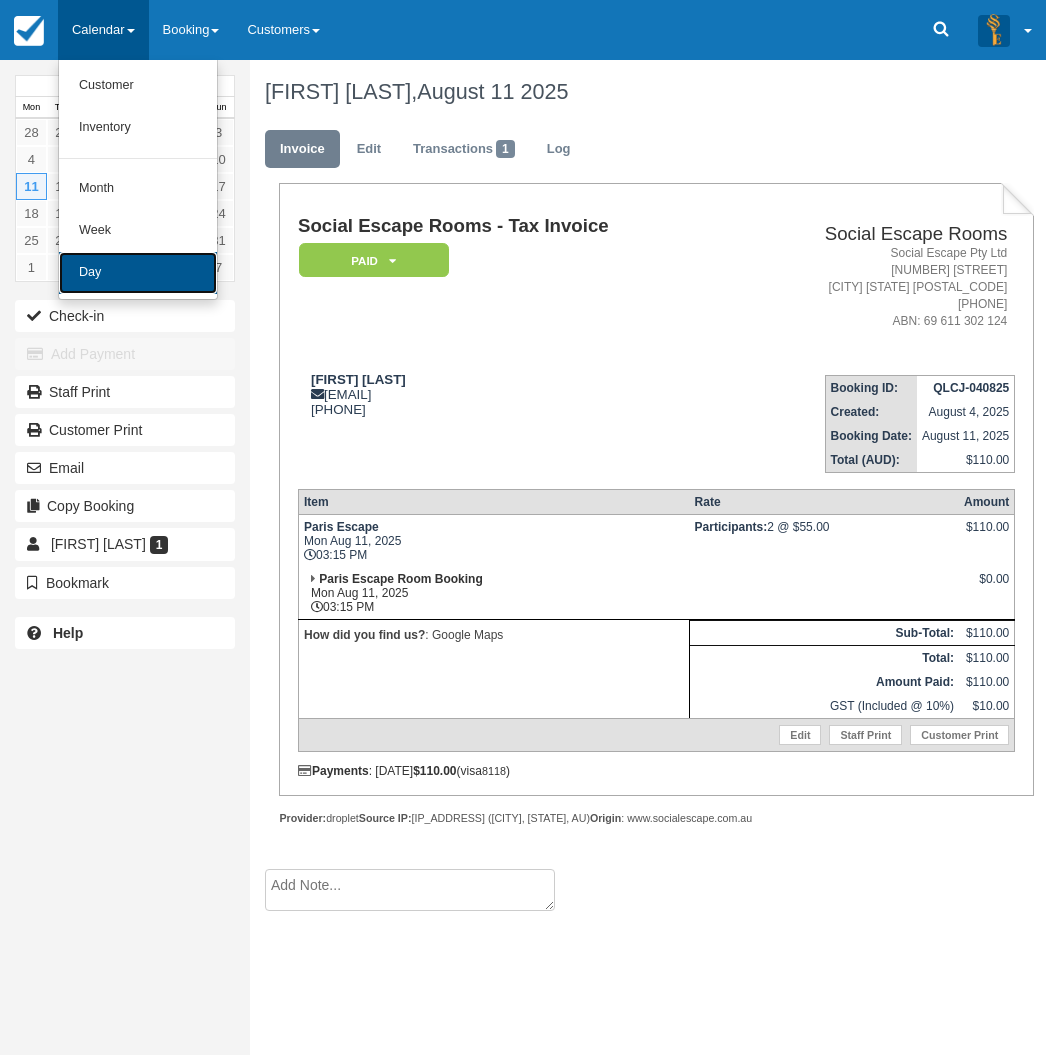 click on "Day" at bounding box center (138, 273) 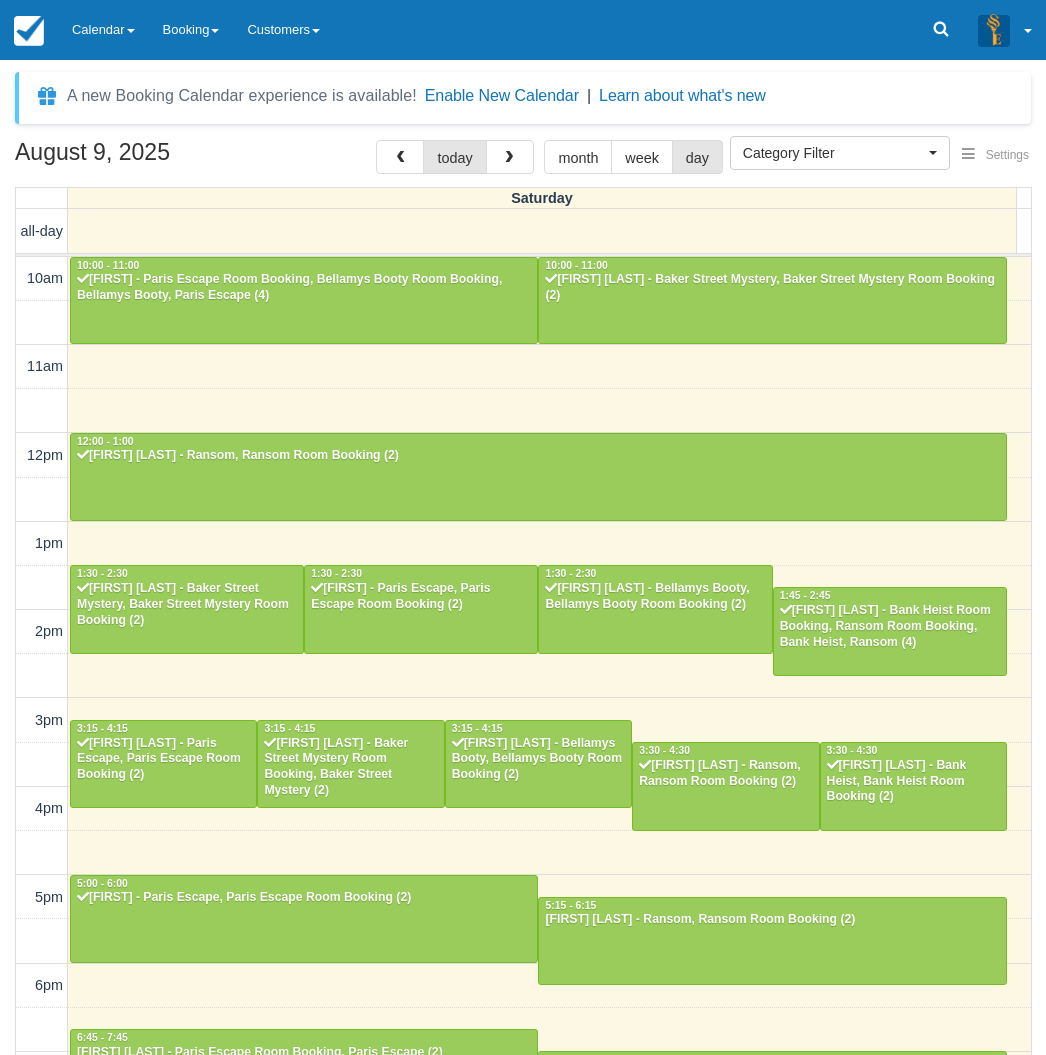 select 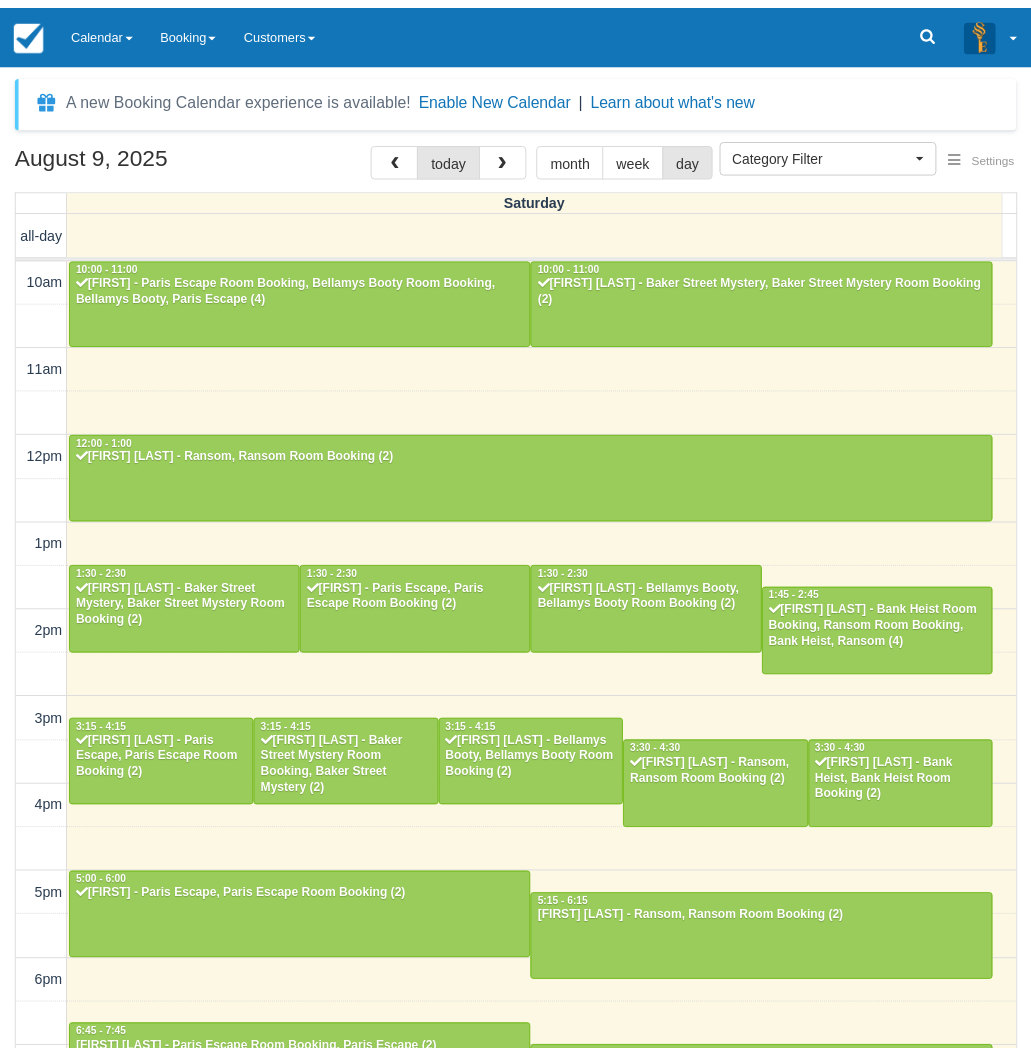 scroll, scrollTop: 0, scrollLeft: 0, axis: both 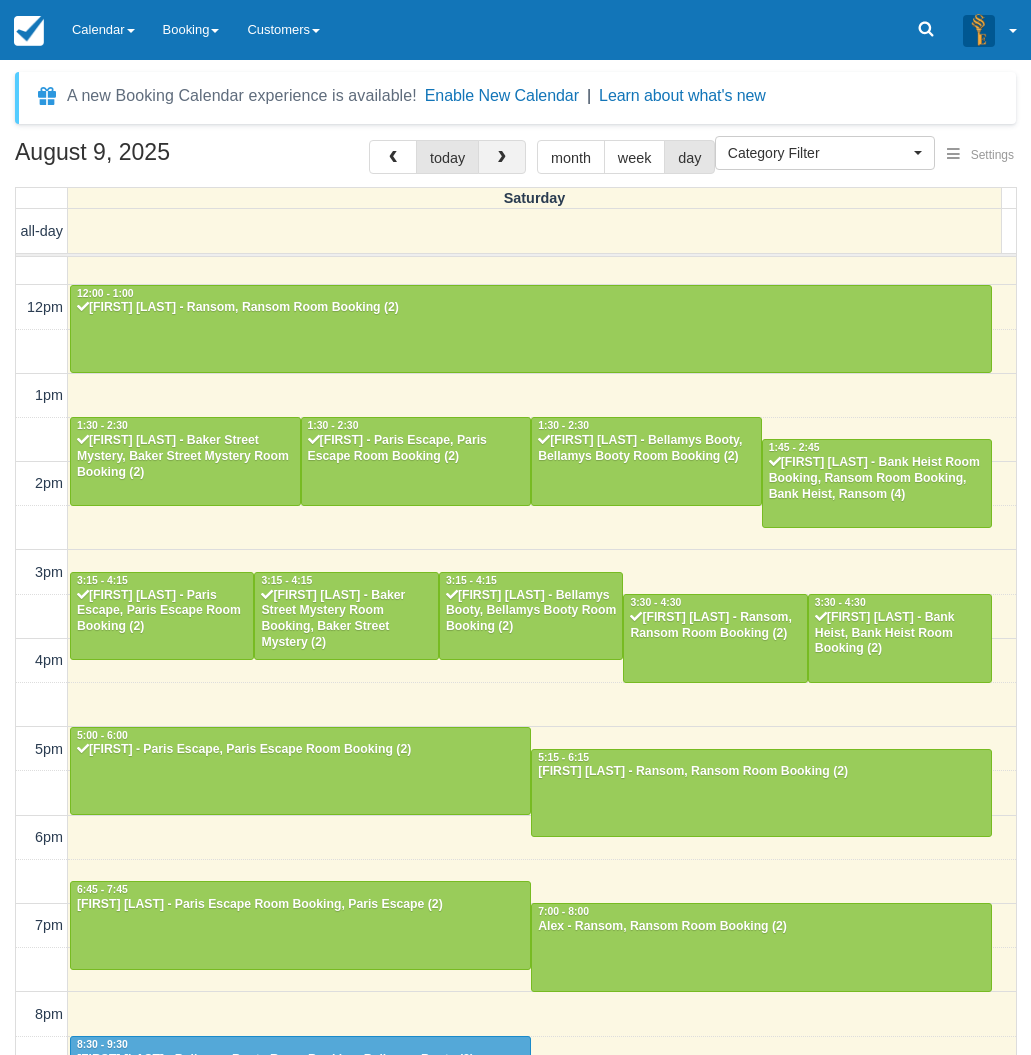 click at bounding box center (502, 158) 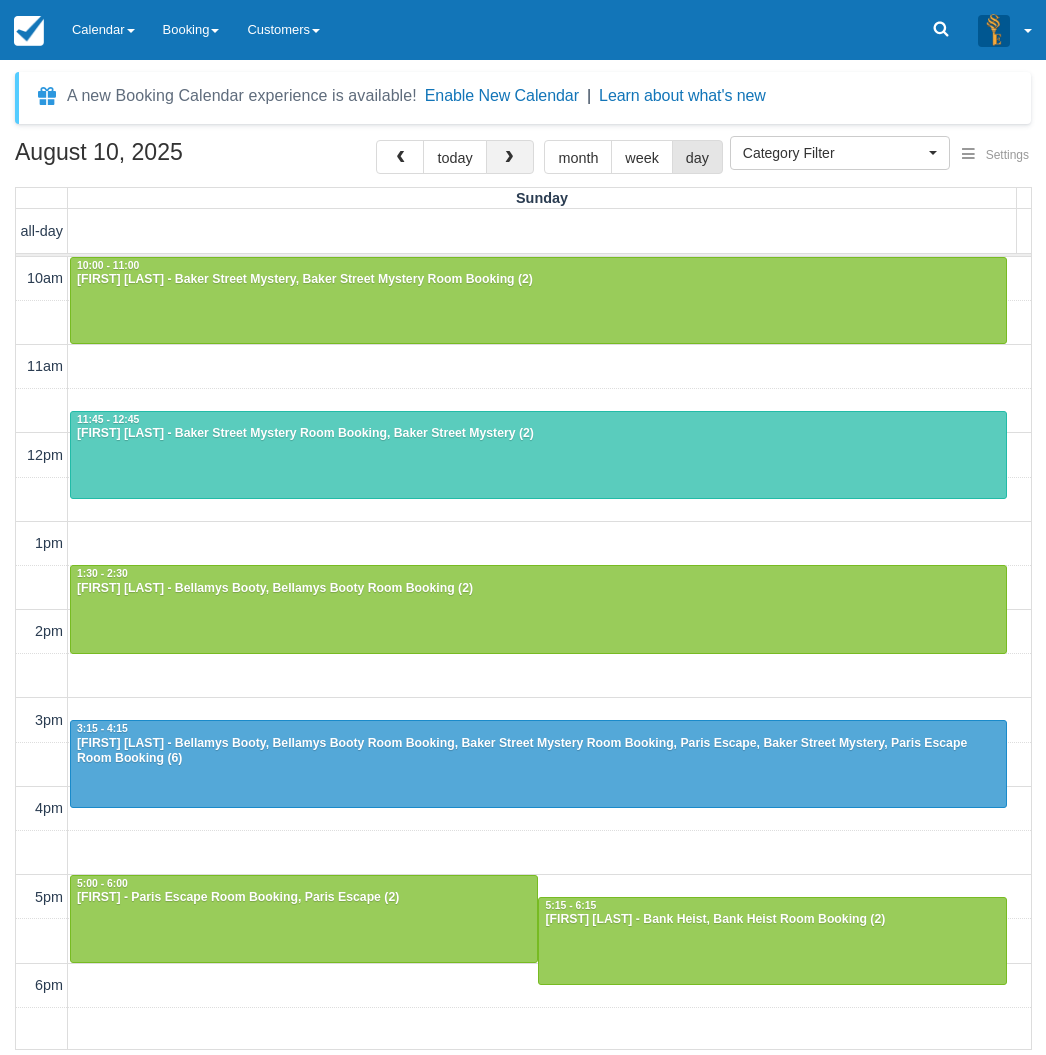 scroll, scrollTop: 312, scrollLeft: 0, axis: vertical 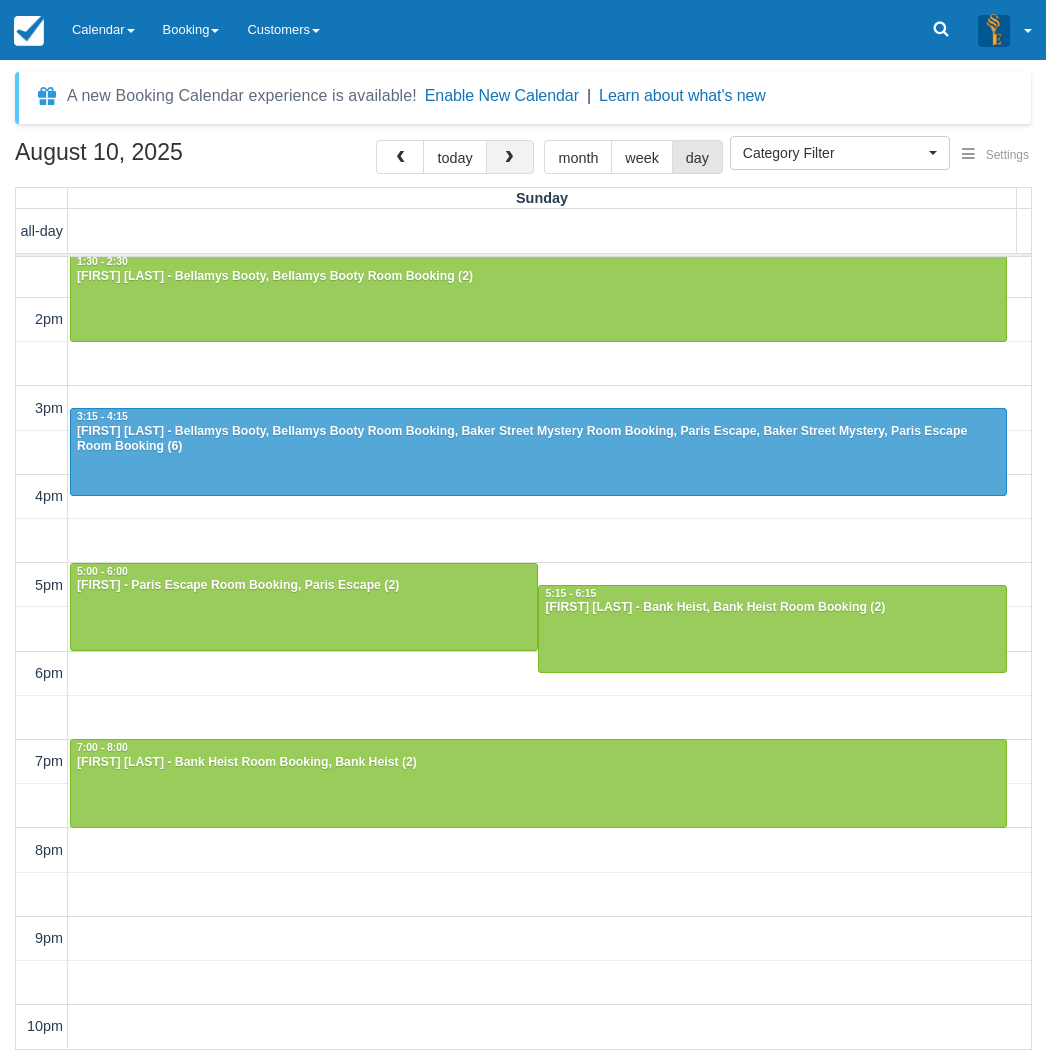 click at bounding box center [509, 158] 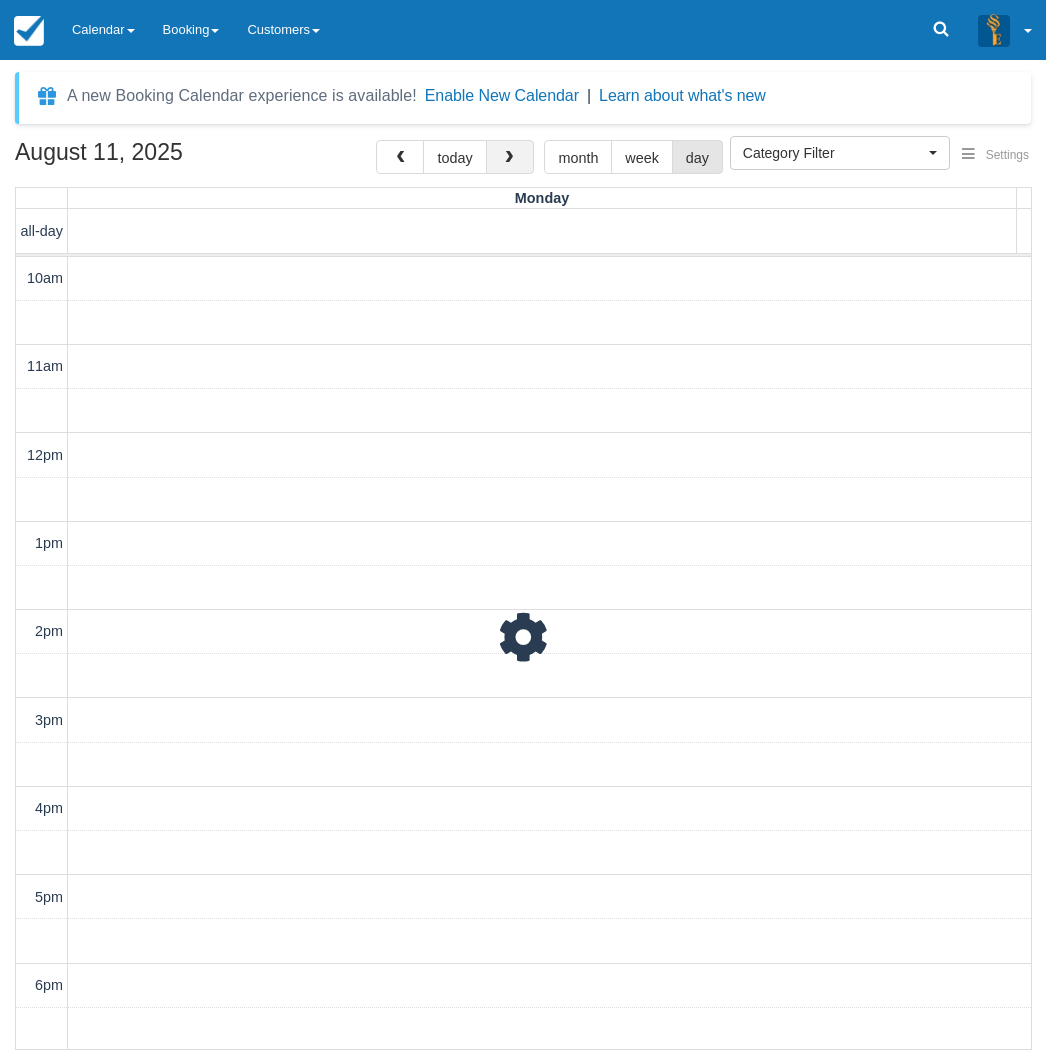 scroll, scrollTop: 312, scrollLeft: 0, axis: vertical 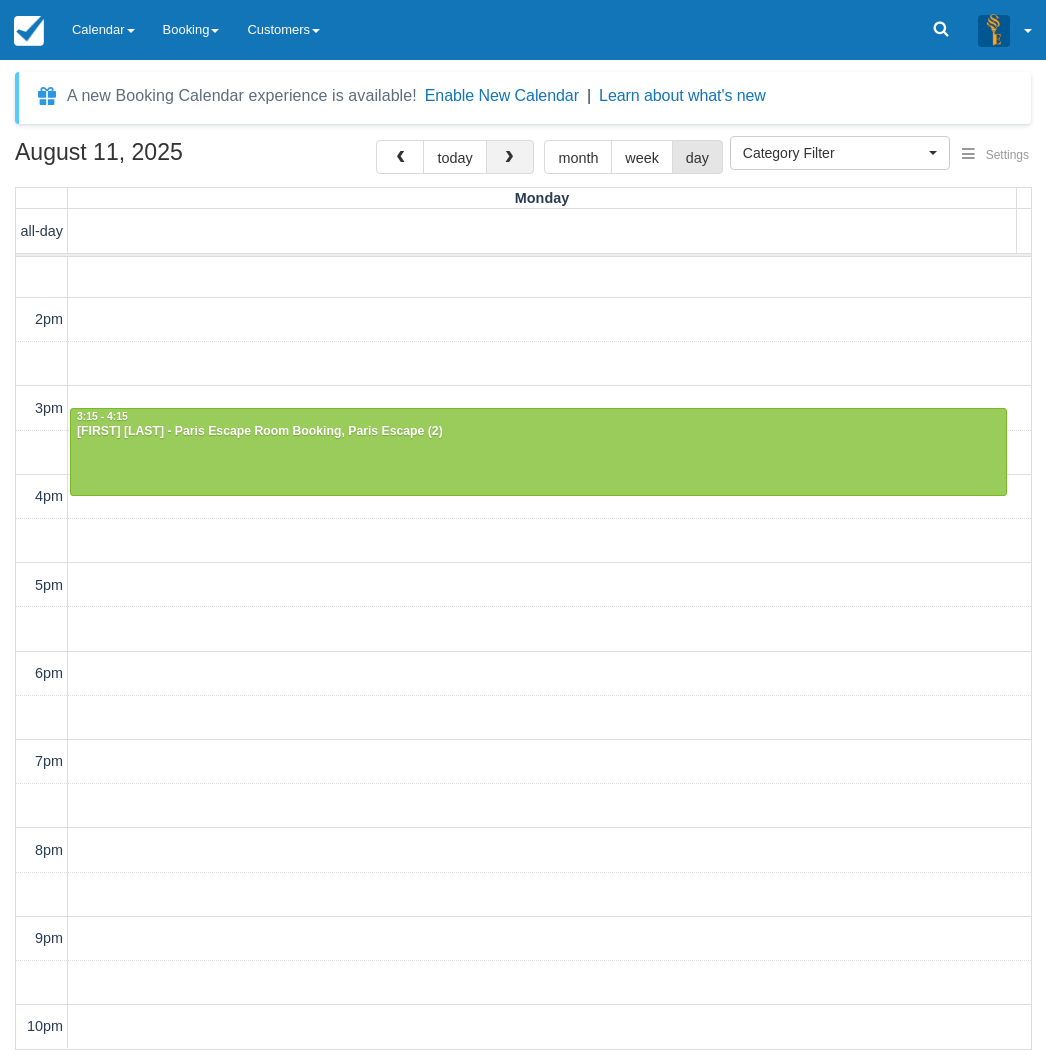 click at bounding box center (509, 158) 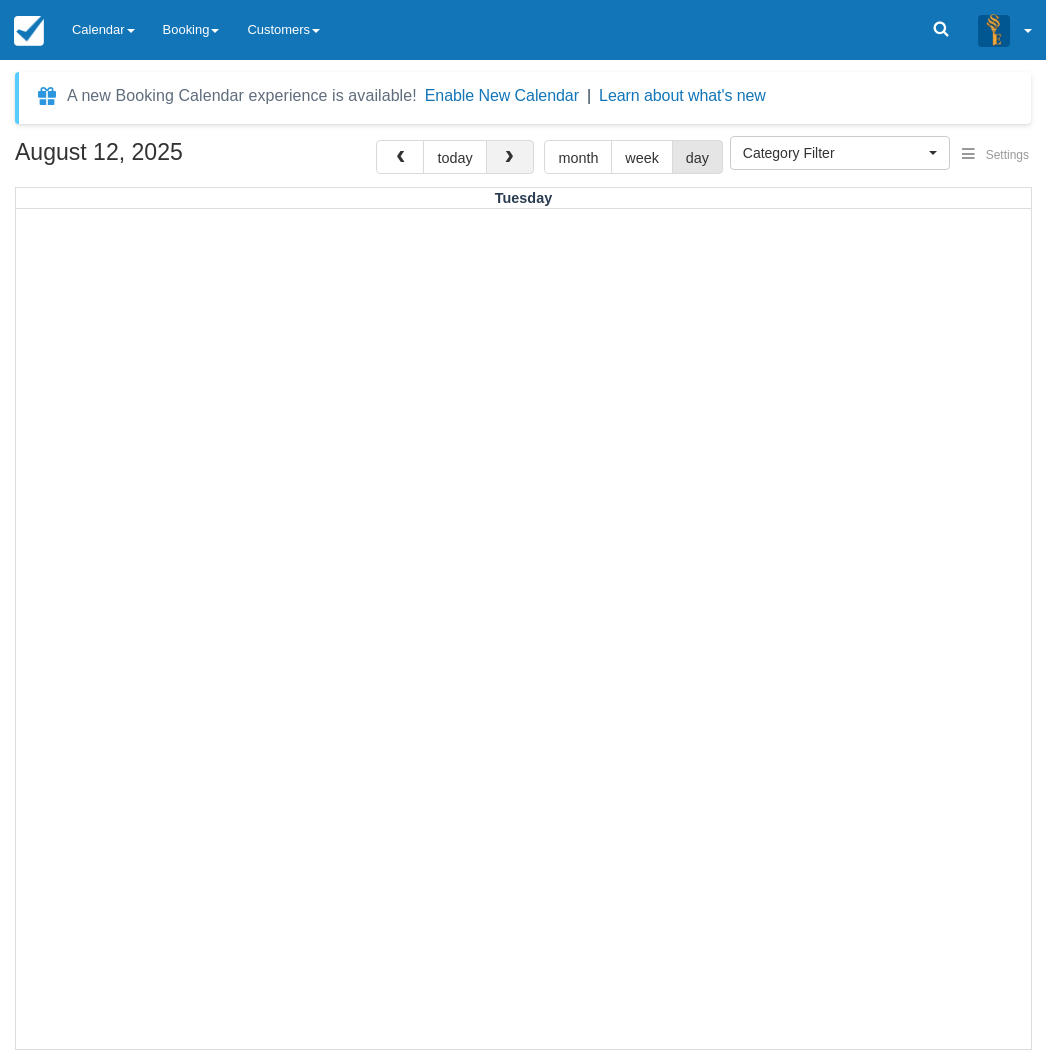 click at bounding box center [509, 158] 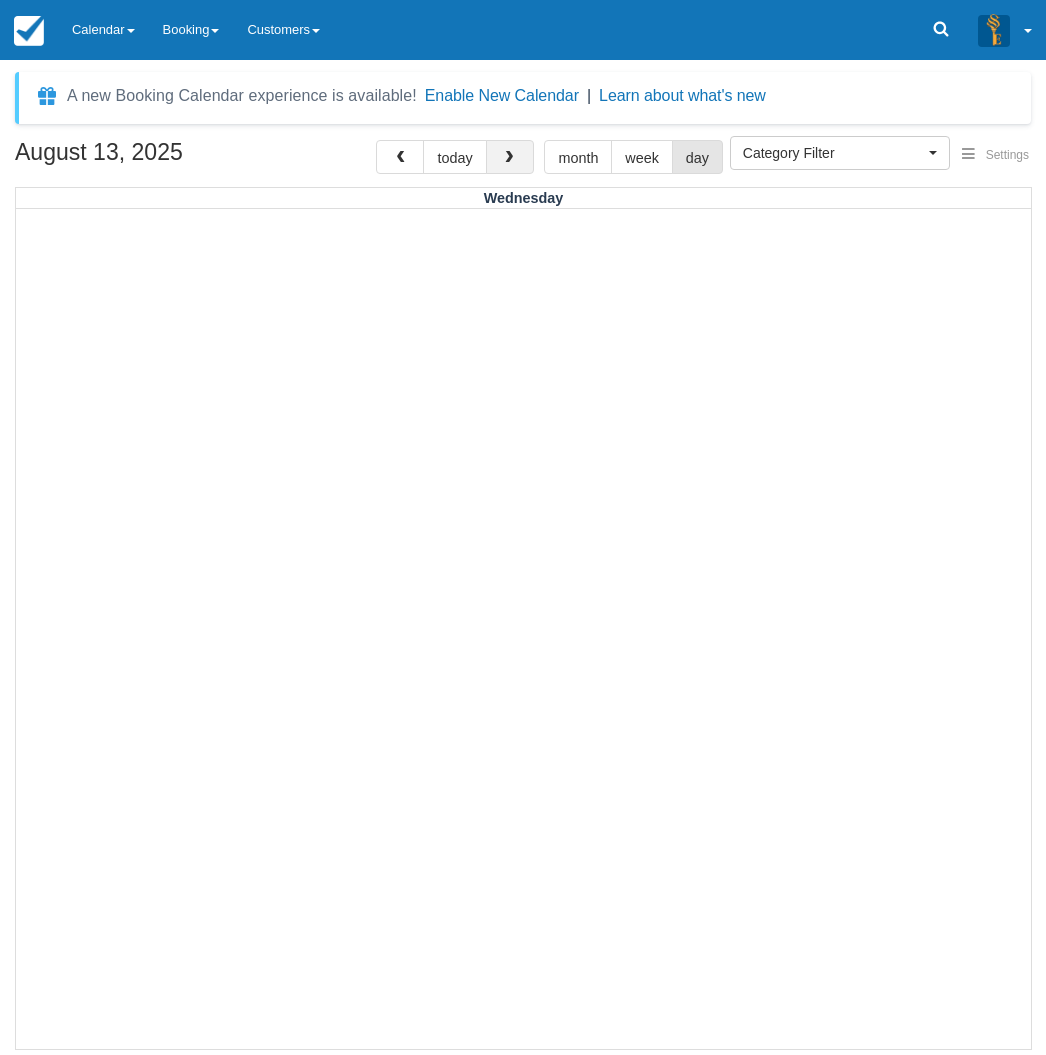 click at bounding box center [509, 158] 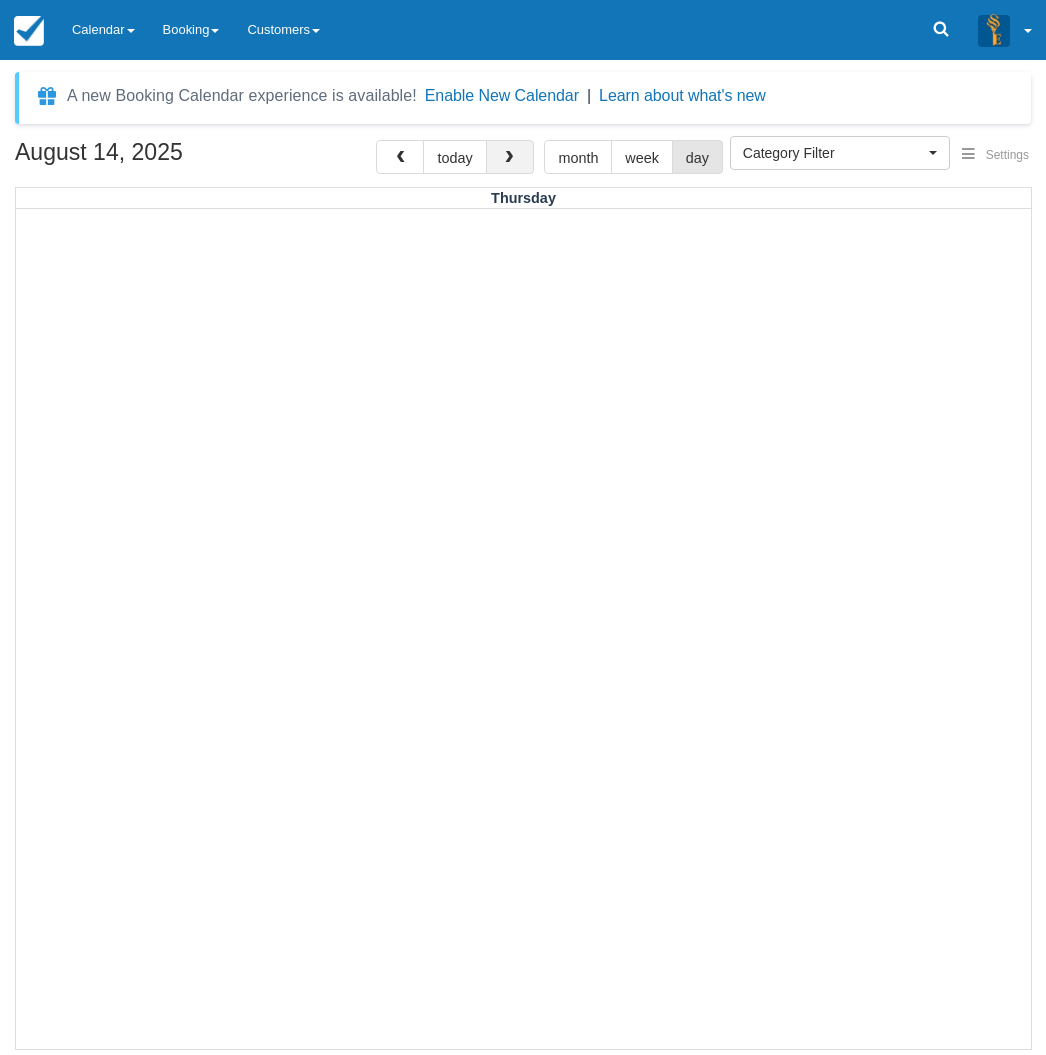 click at bounding box center (509, 158) 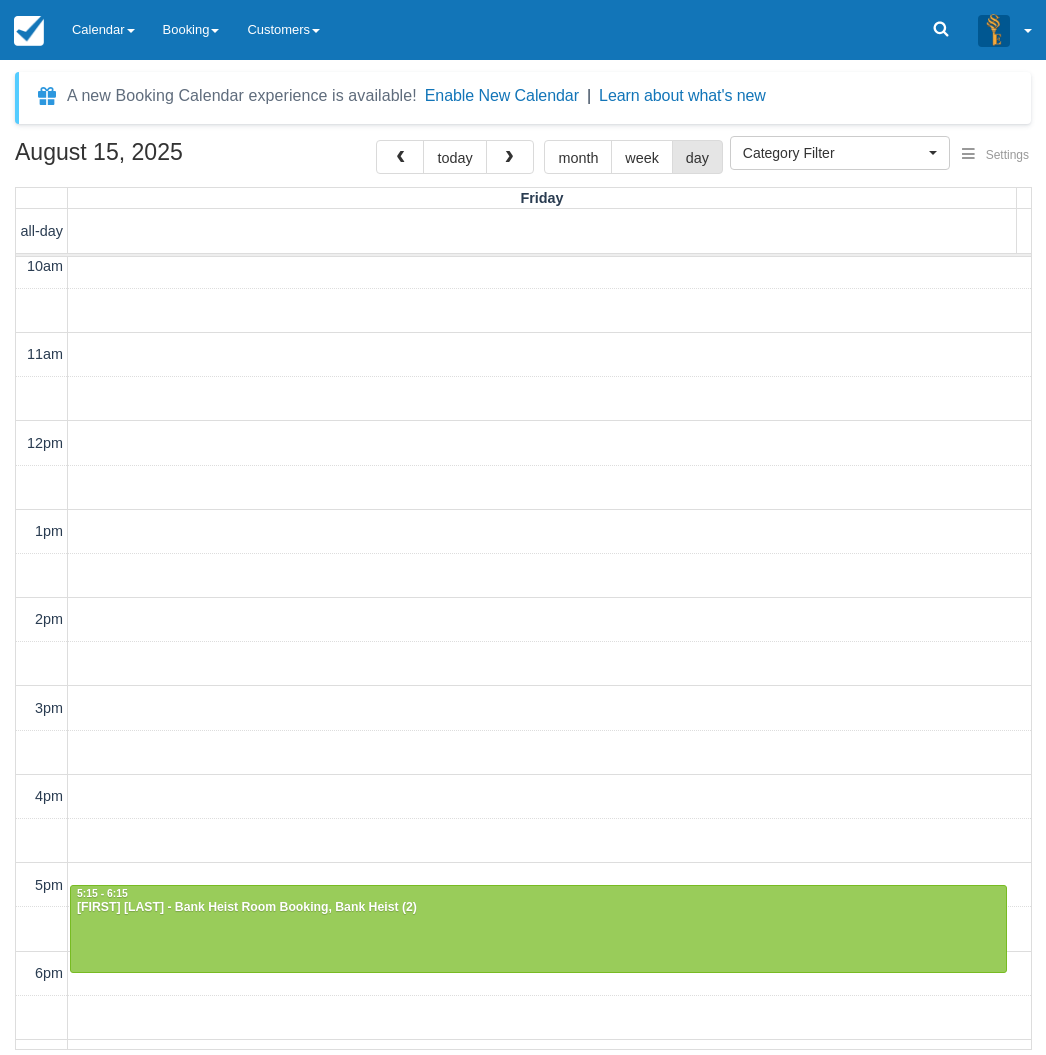 scroll, scrollTop: 11, scrollLeft: 0, axis: vertical 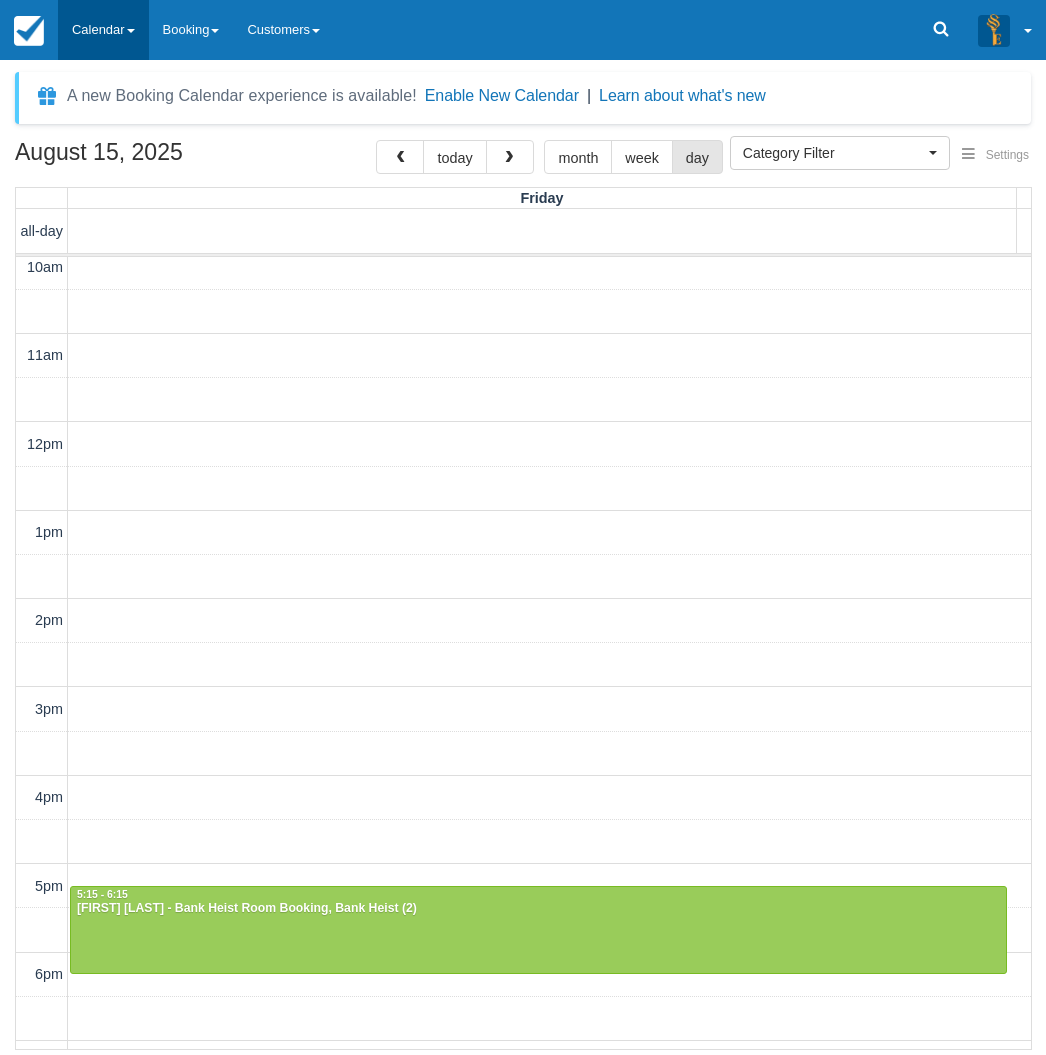 click on "Calendar" at bounding box center [103, 30] 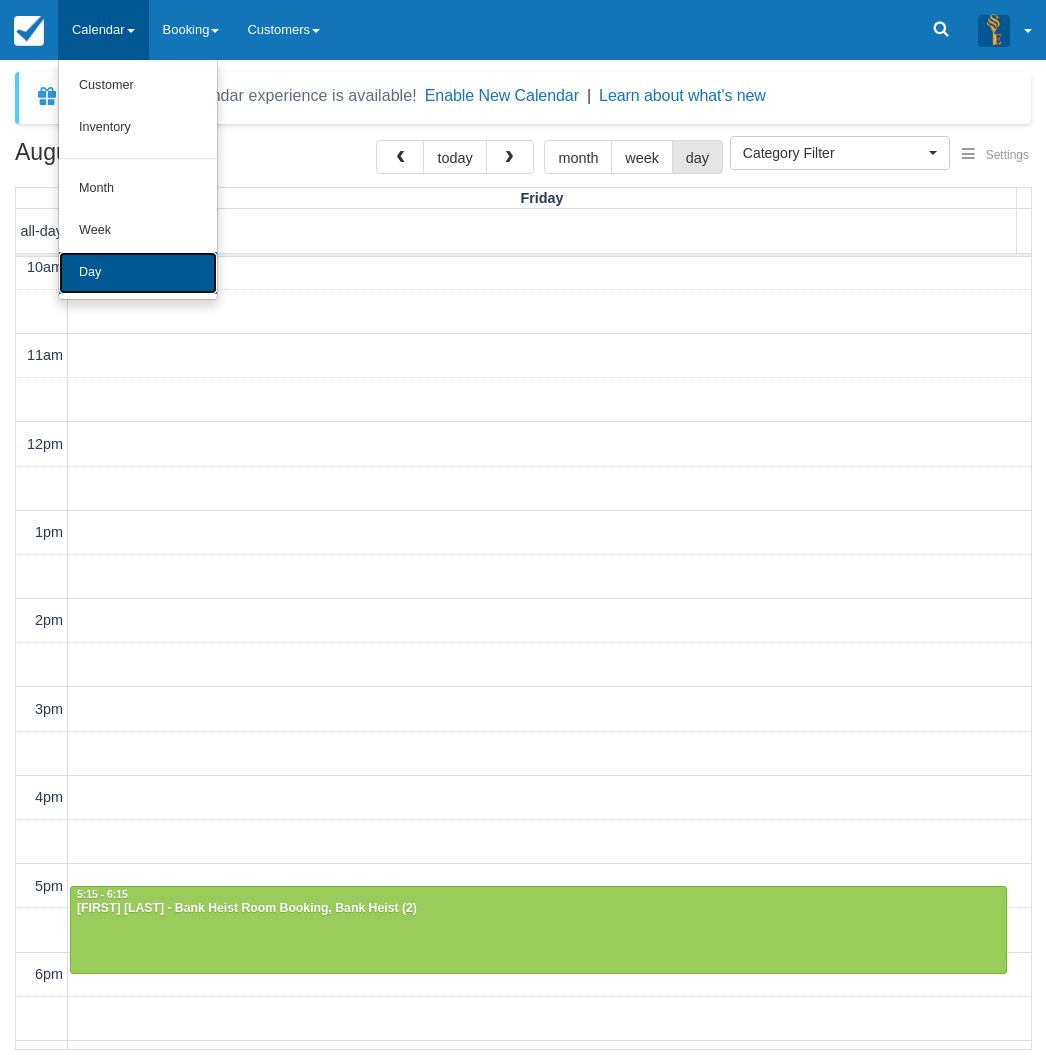 click on "Day" at bounding box center (138, 273) 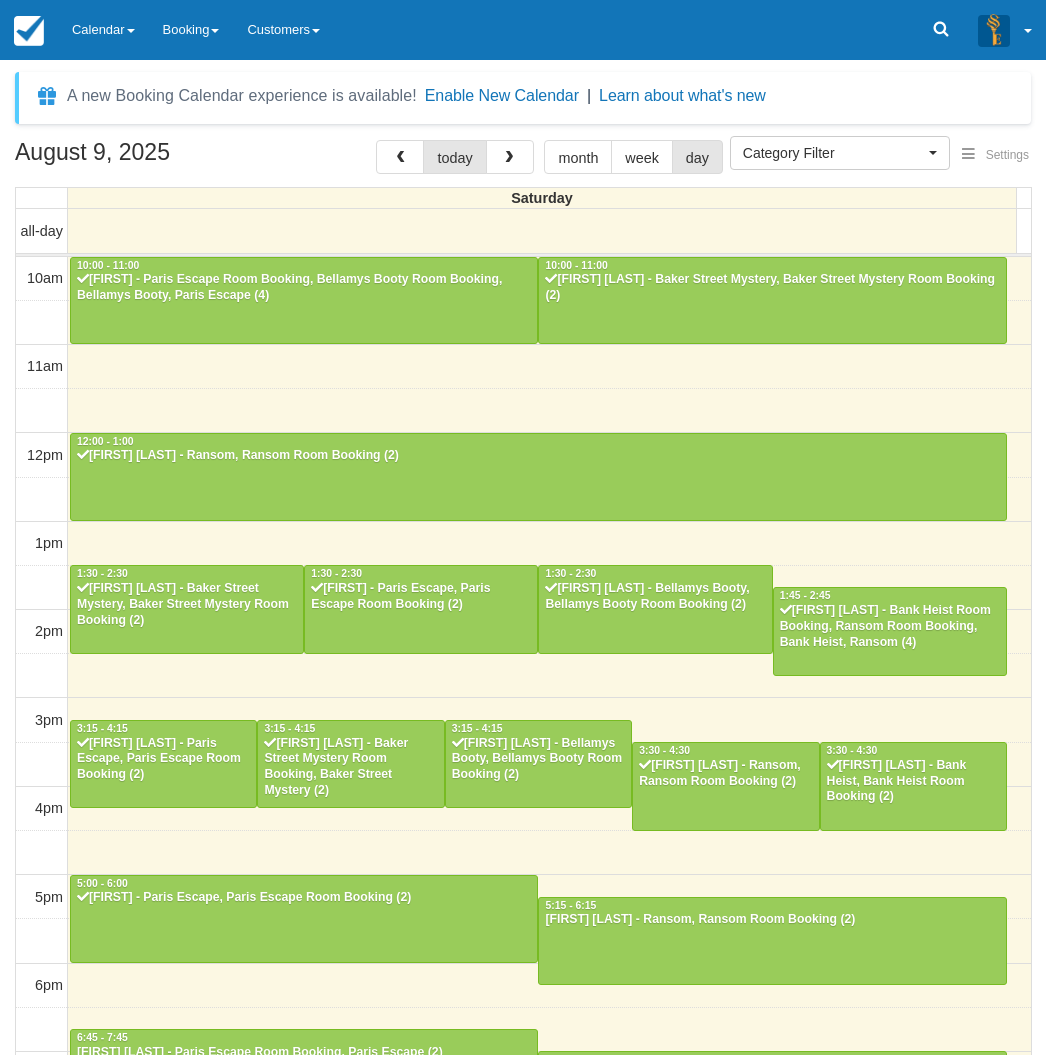 select 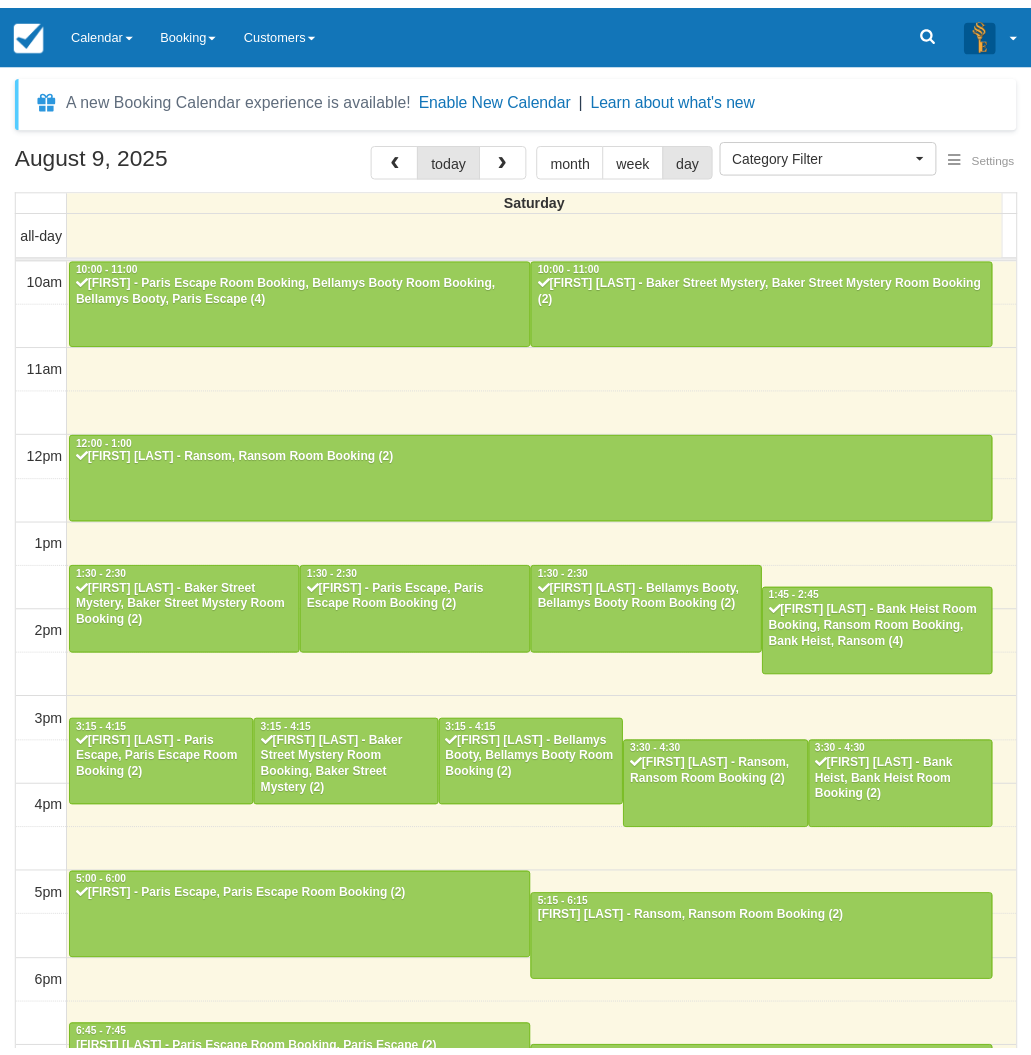 scroll, scrollTop: 0, scrollLeft: 0, axis: both 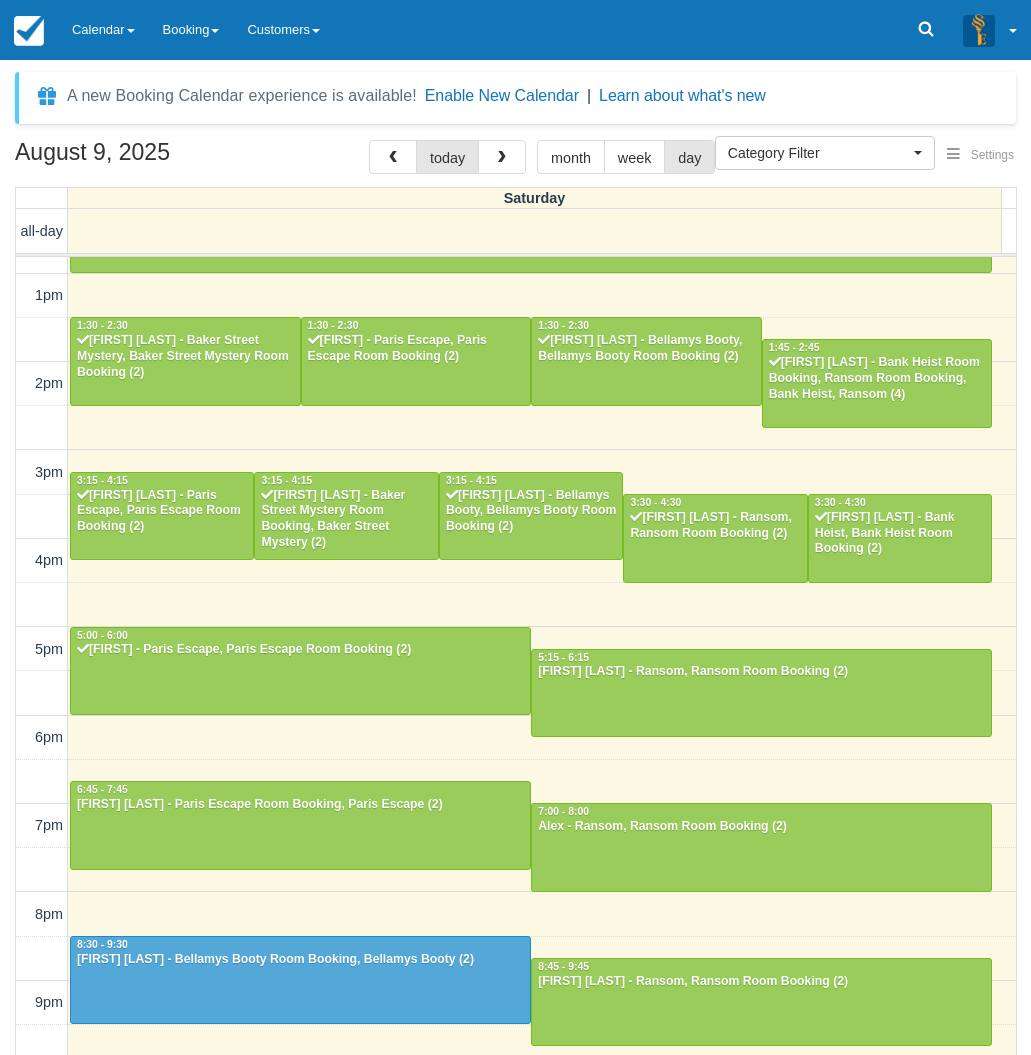 click on "August 9, 2025 today month week day Saturday all-day 10am 11am 12pm 1pm 2pm 3pm 4pm 5pm 6pm 7pm 8pm 9pm 10pm 10:00 - 11:00  Nick - Paris Escape Room Booking, Bellamys Booty Room Booking, Bellamys Booty, Paris Escape (4) 10:00 - 11:00  Sharon welsh - Baker Street Mystery, Baker Street Mystery Room Booking (2) 12:00 - 1:00  Jason Cai - Ransom, Ransom Room Booking (2) 1:30 - 2:30  Ashleigh Buchanan - Baker Street Mystery, Baker Street Mystery Room Booking (2) 1:30 - 2:30  Junjun - Paris Escape, Paris Escape Room Booking (2) 1:30 - 2:30  Nikita Khan - Bellamys Booty, Bellamys Booty Room Booking (2) 1:45 - 2:45  Michaela Porter - Bank Heist Room Booking, Ransom Room Booking, Bank Heist, Ransom (4) 3:15 - 4:15  Edison Liang - Paris Escape, Paris Escape Room Booking (2) 3:15 - 4:15  Jeremy Tay - Baker Street Mystery Room Booking, Baker Street Mystery (2) 3:15 - 4:15  Rachel Li - Bellamys Booty, Bellamys Booty Room Booking (2) 3:30 - 4:30  Joanne Lad - Ransom, Ransom Room Booking (2) 3:30 - 4:30 5:00 - 6:00" at bounding box center (515, 627) 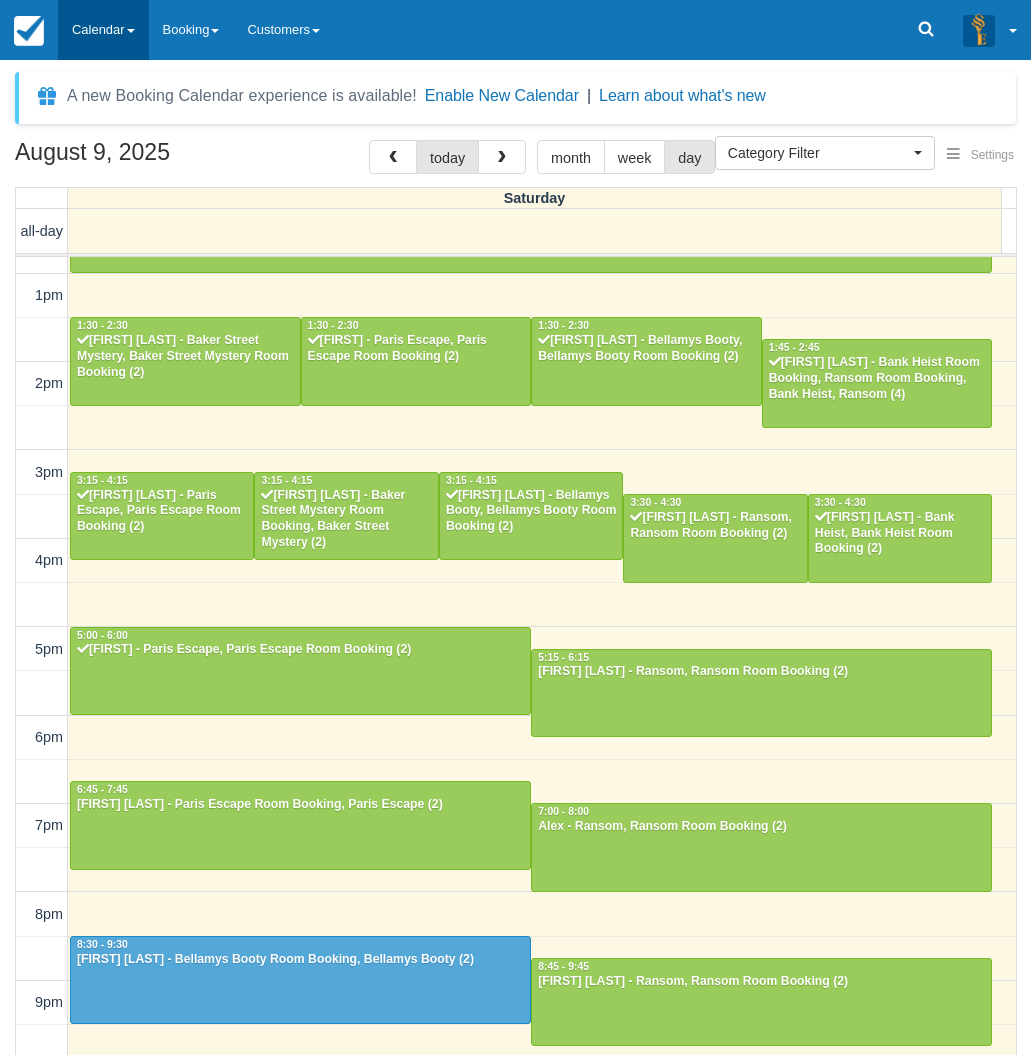 click on "Calendar" at bounding box center [103, 30] 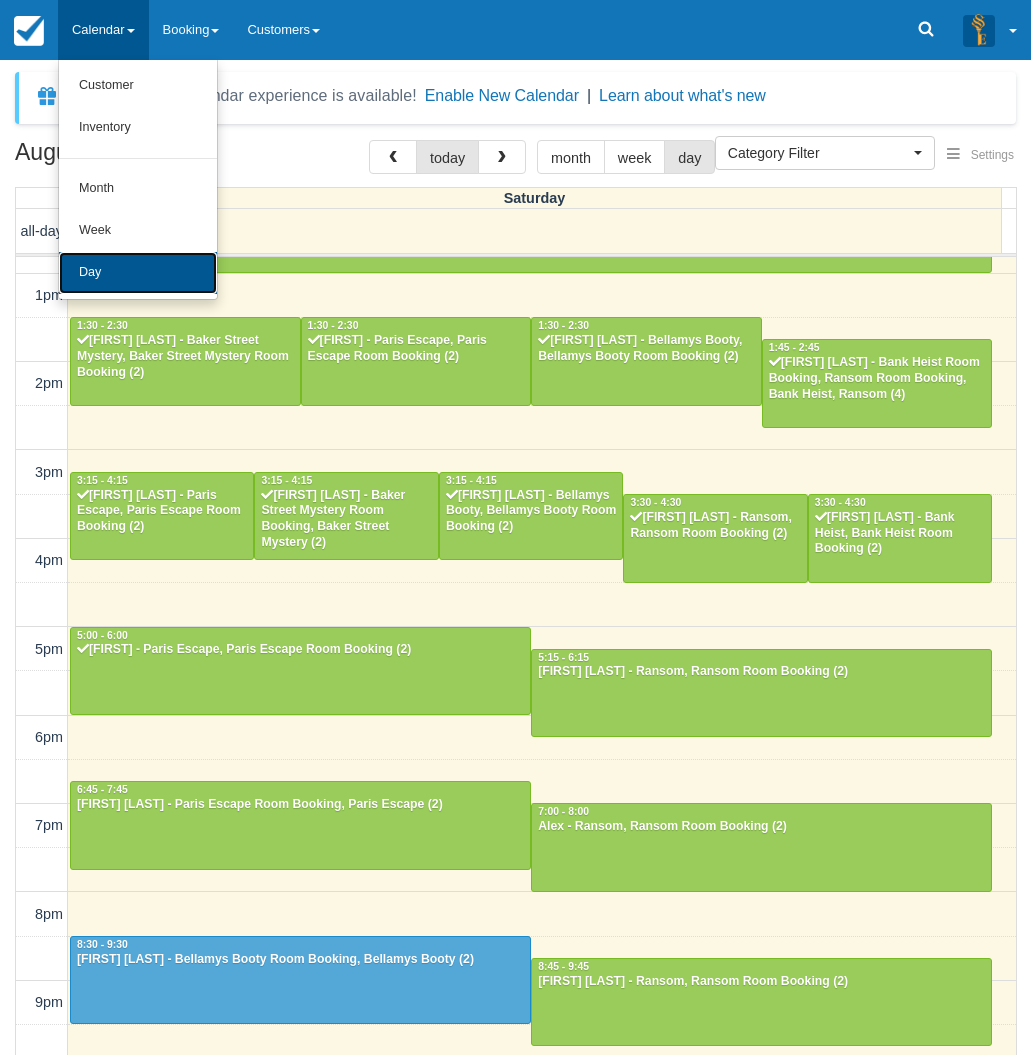 click on "Day" at bounding box center [138, 273] 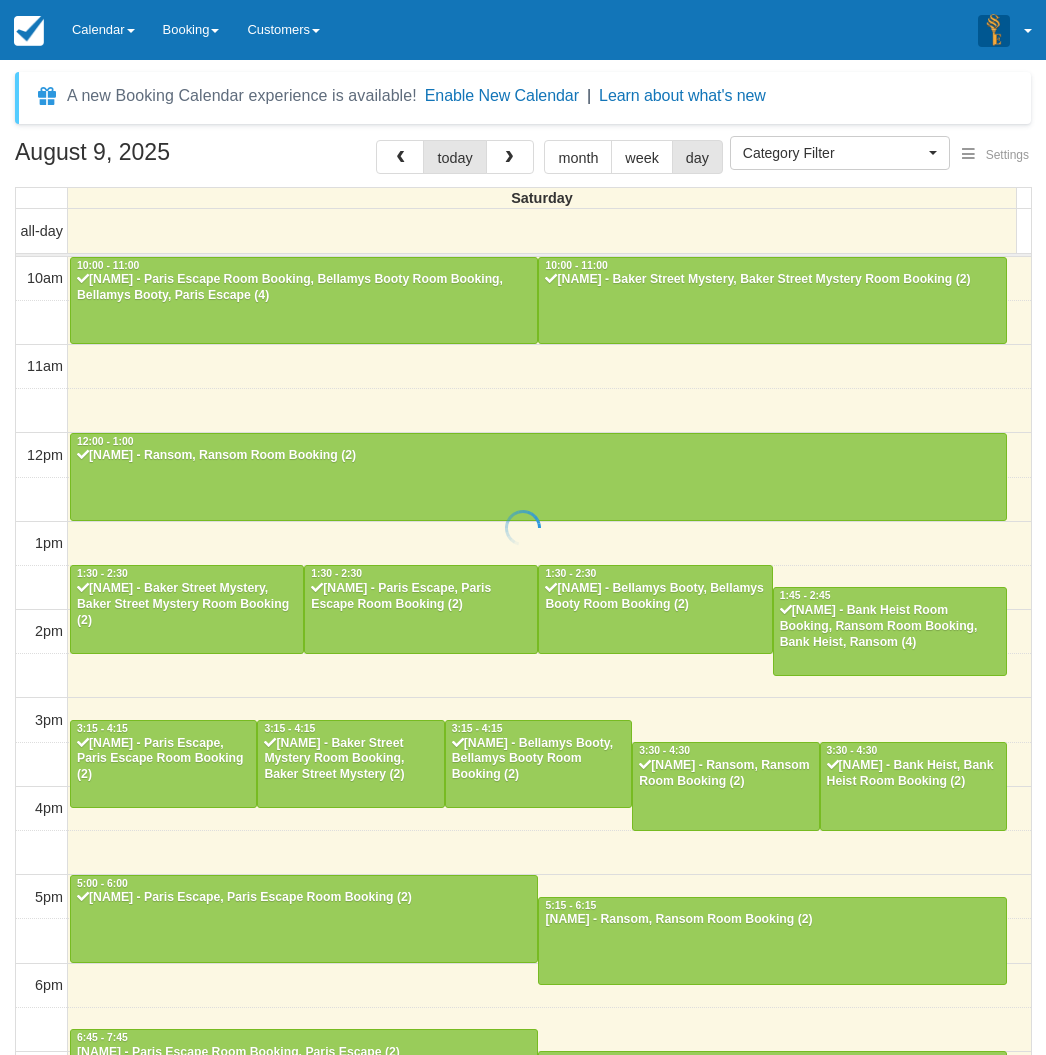 select 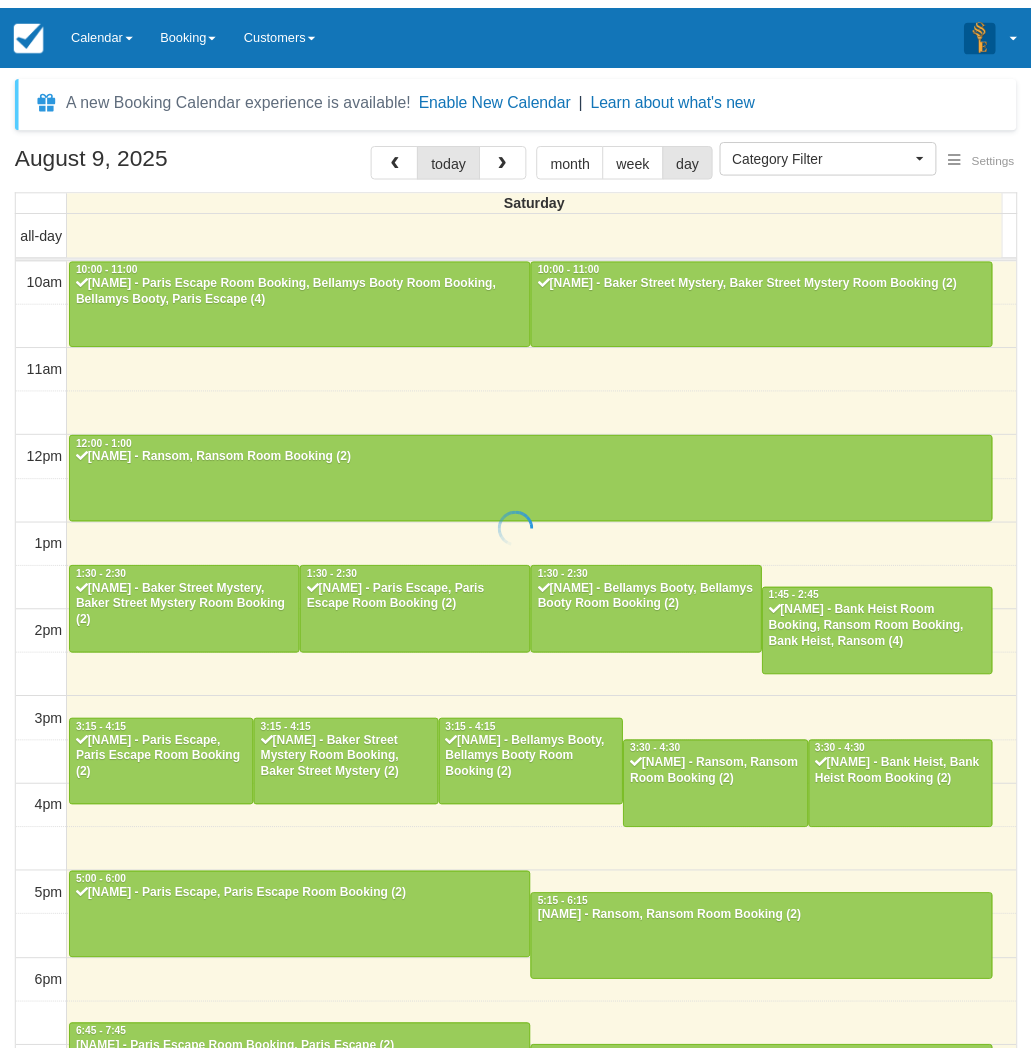 scroll, scrollTop: 0, scrollLeft: 0, axis: both 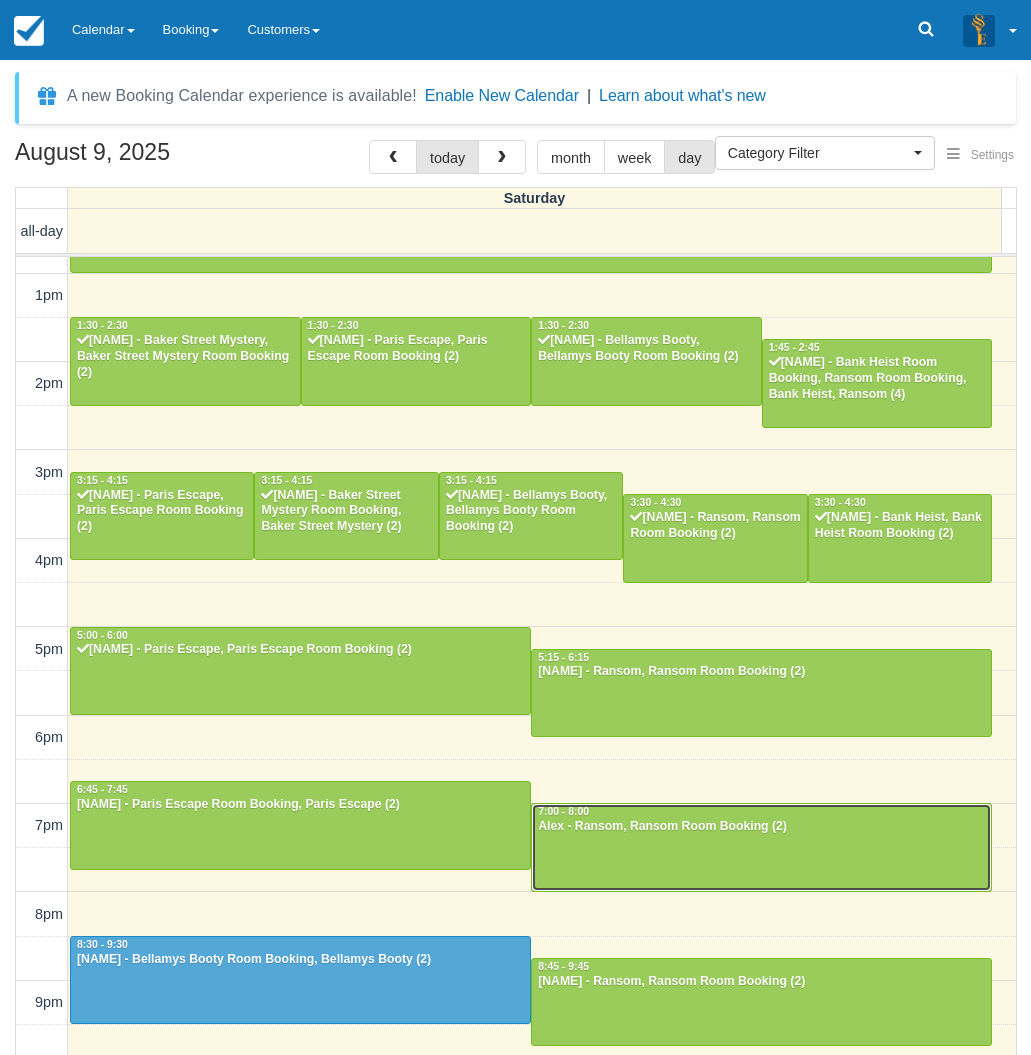 click at bounding box center (761, 847) 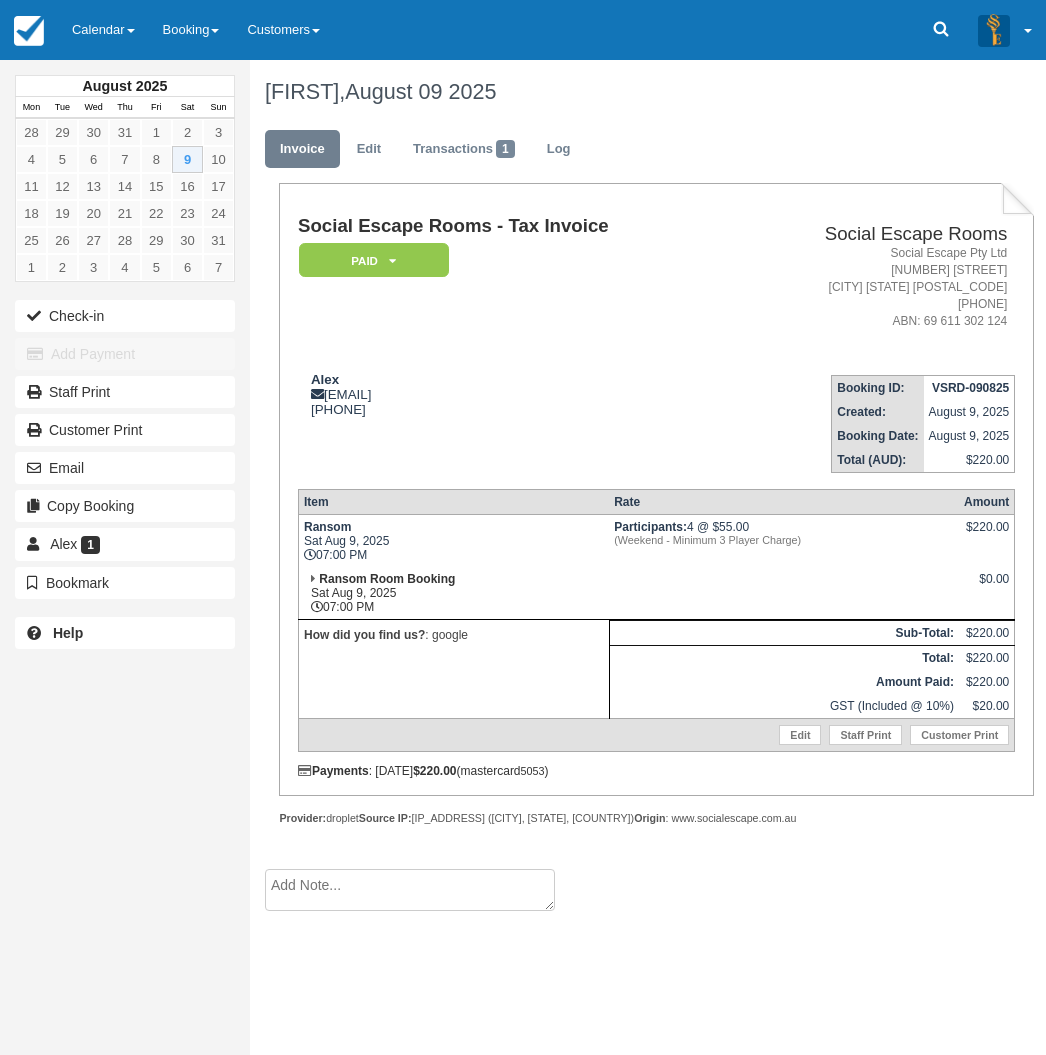 scroll, scrollTop: 0, scrollLeft: 0, axis: both 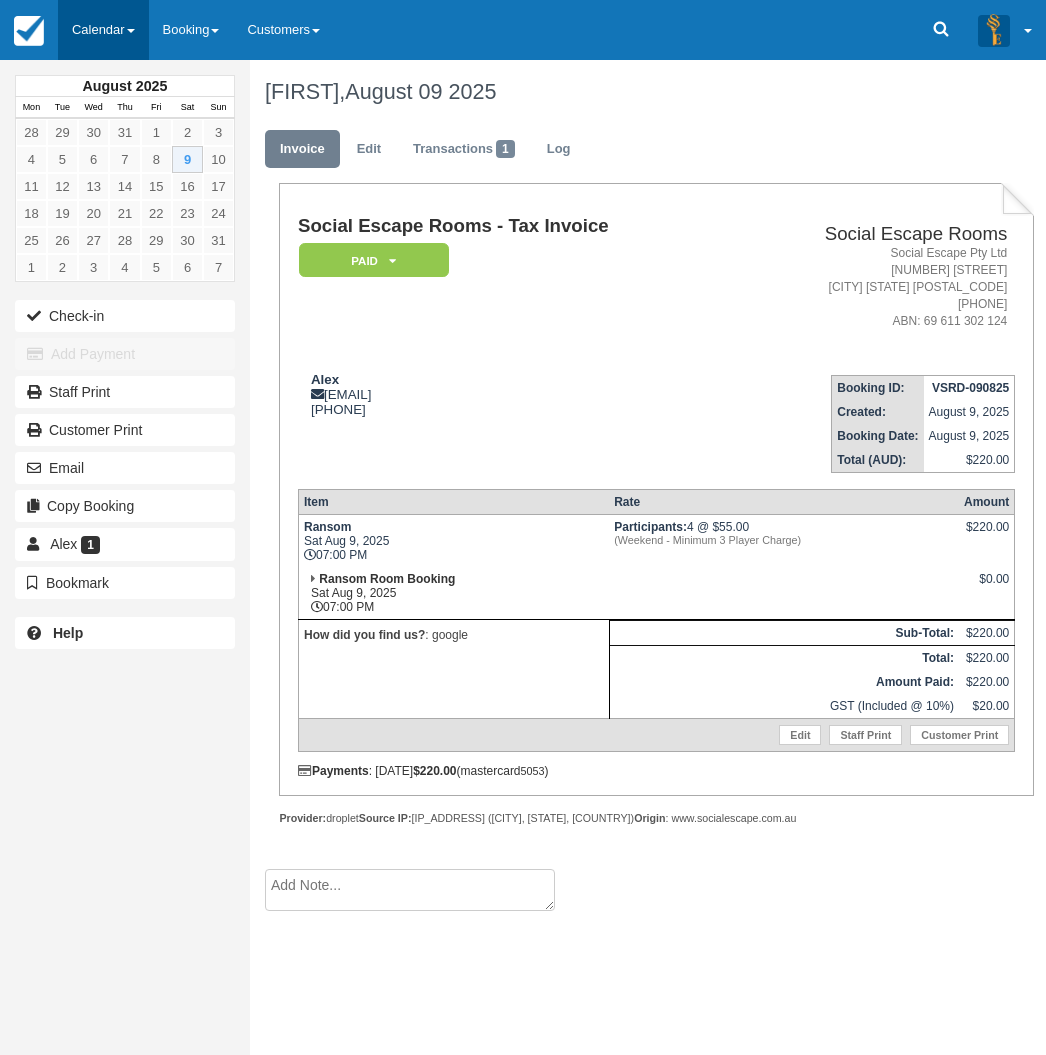 click on "Calendar" at bounding box center [103, 30] 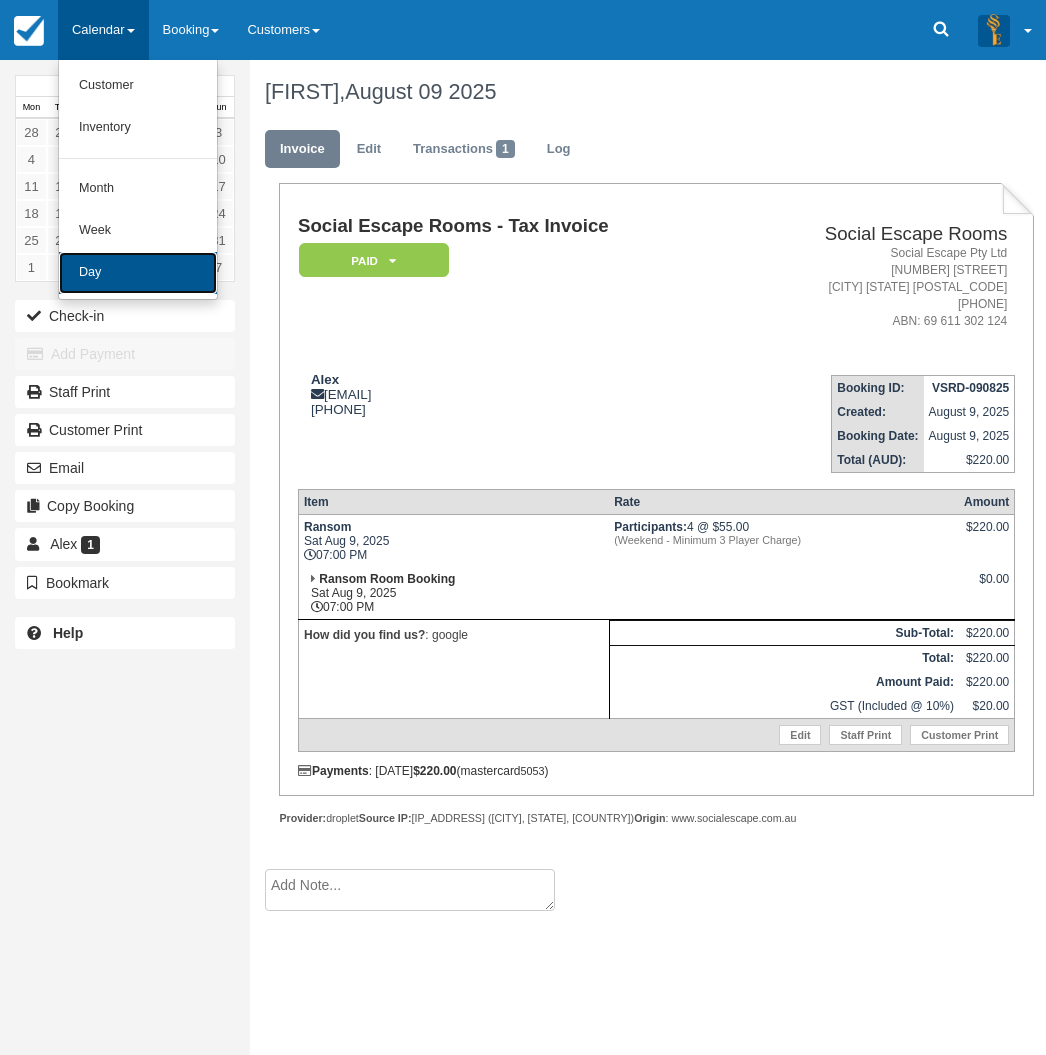 click on "Day" at bounding box center (138, 273) 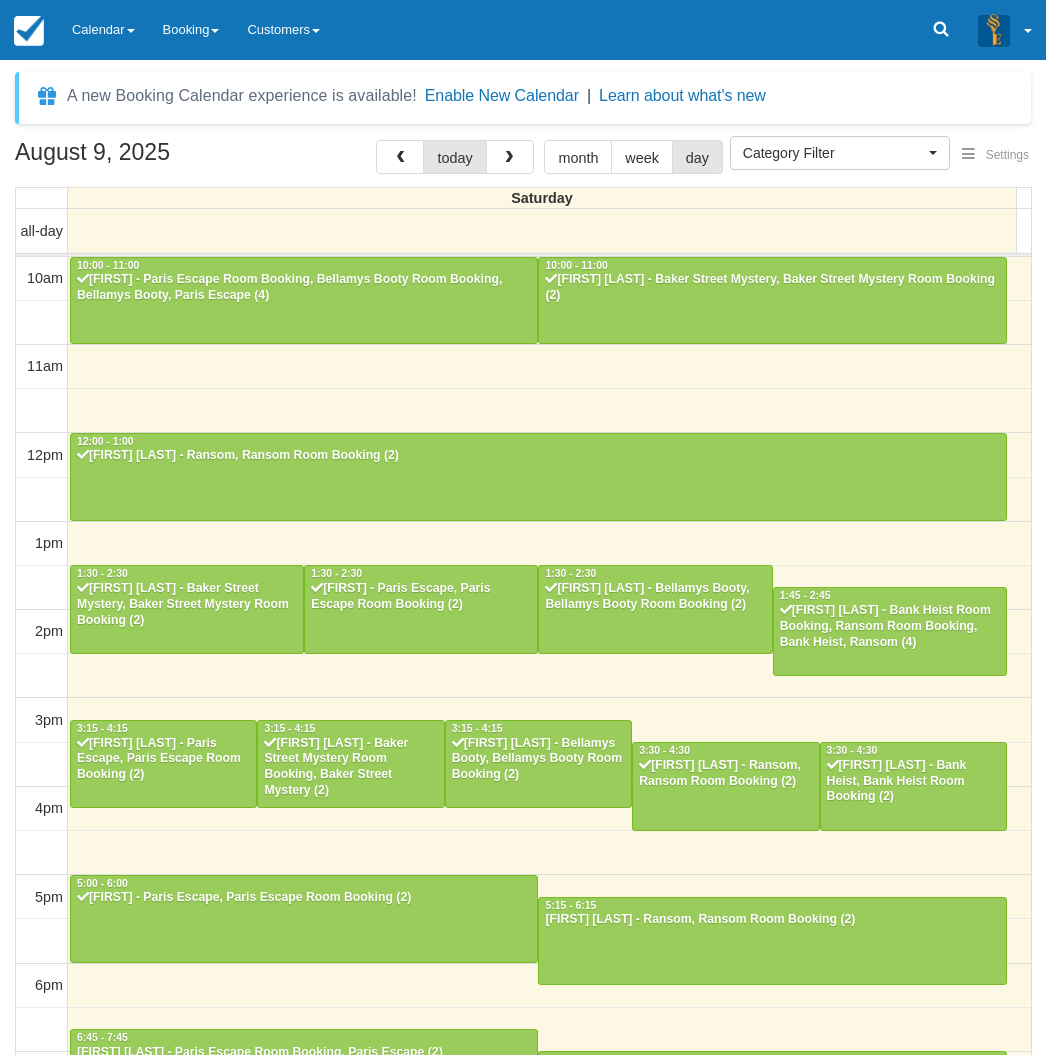 select 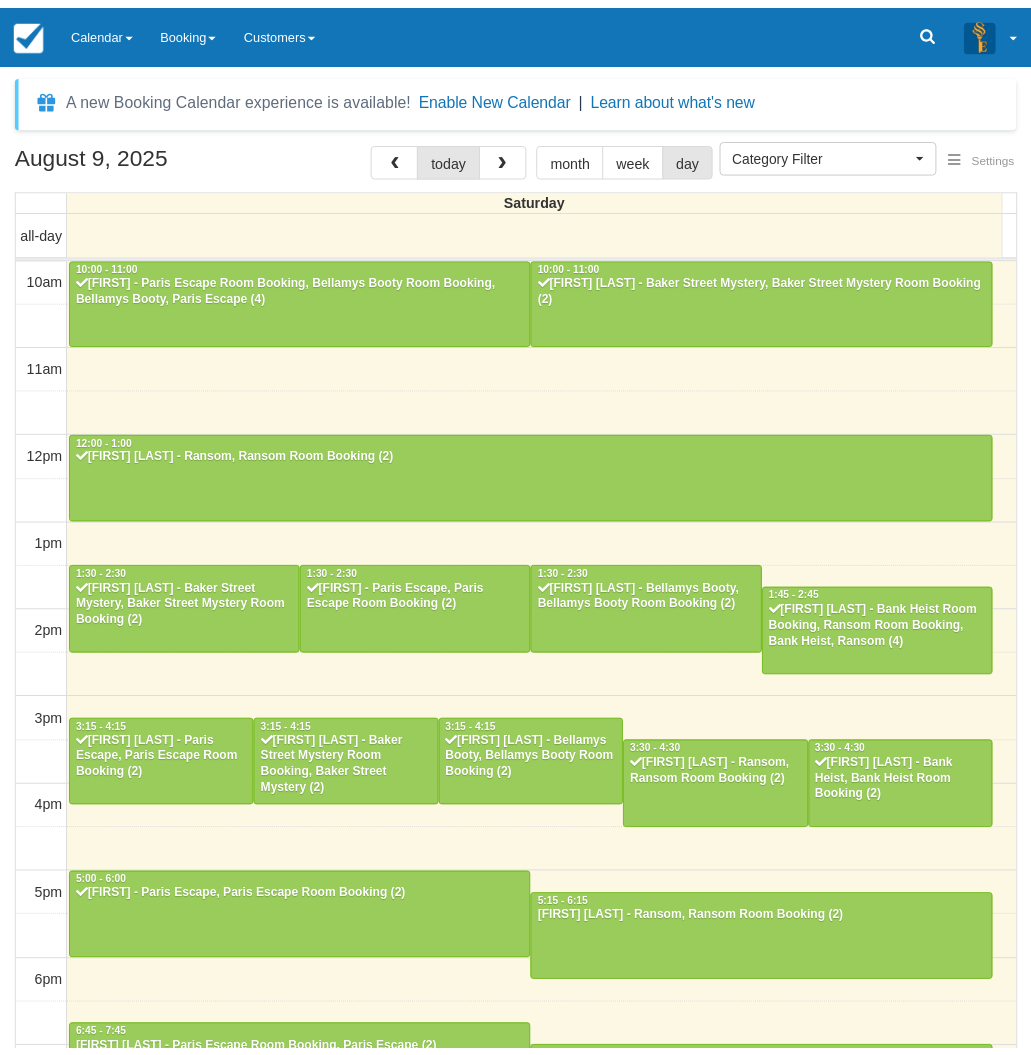 scroll, scrollTop: 0, scrollLeft: 0, axis: both 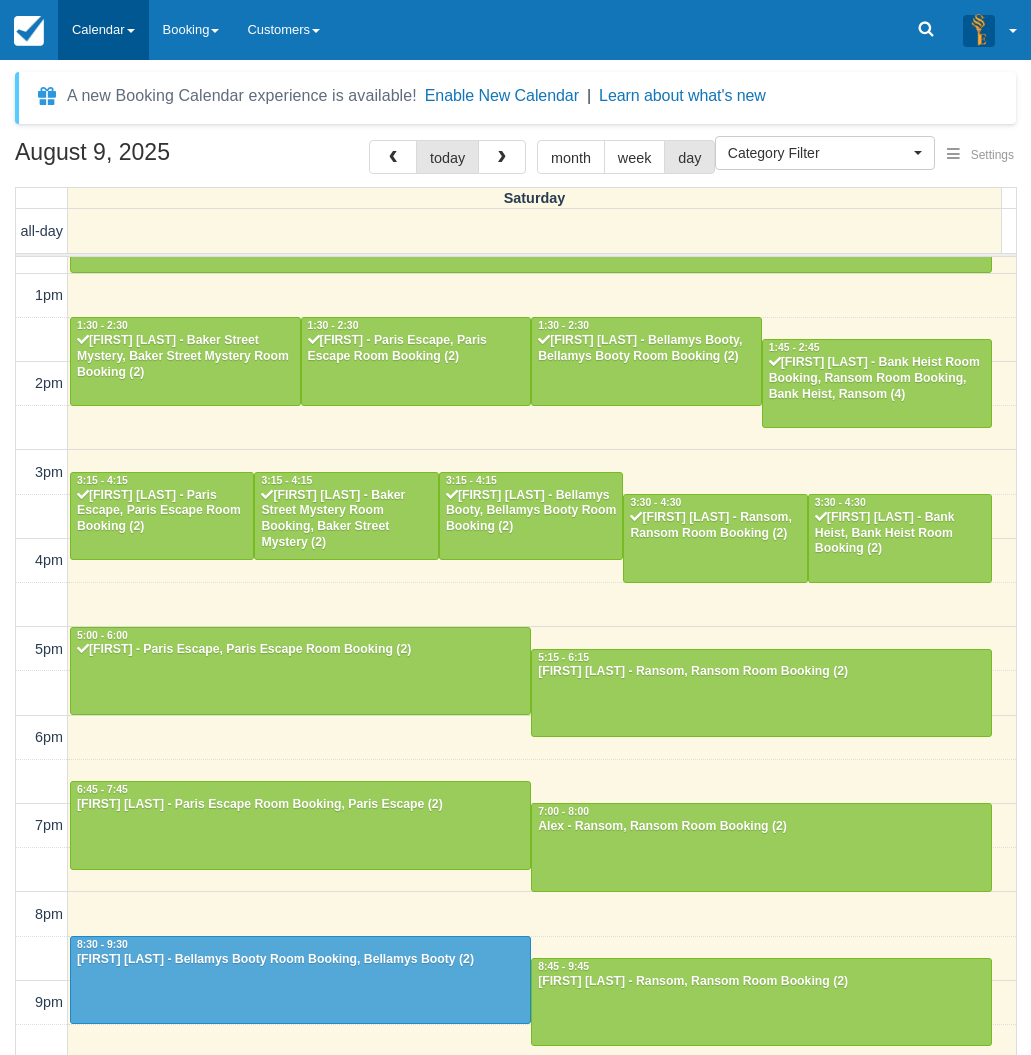 click on "Calendar" at bounding box center [103, 30] 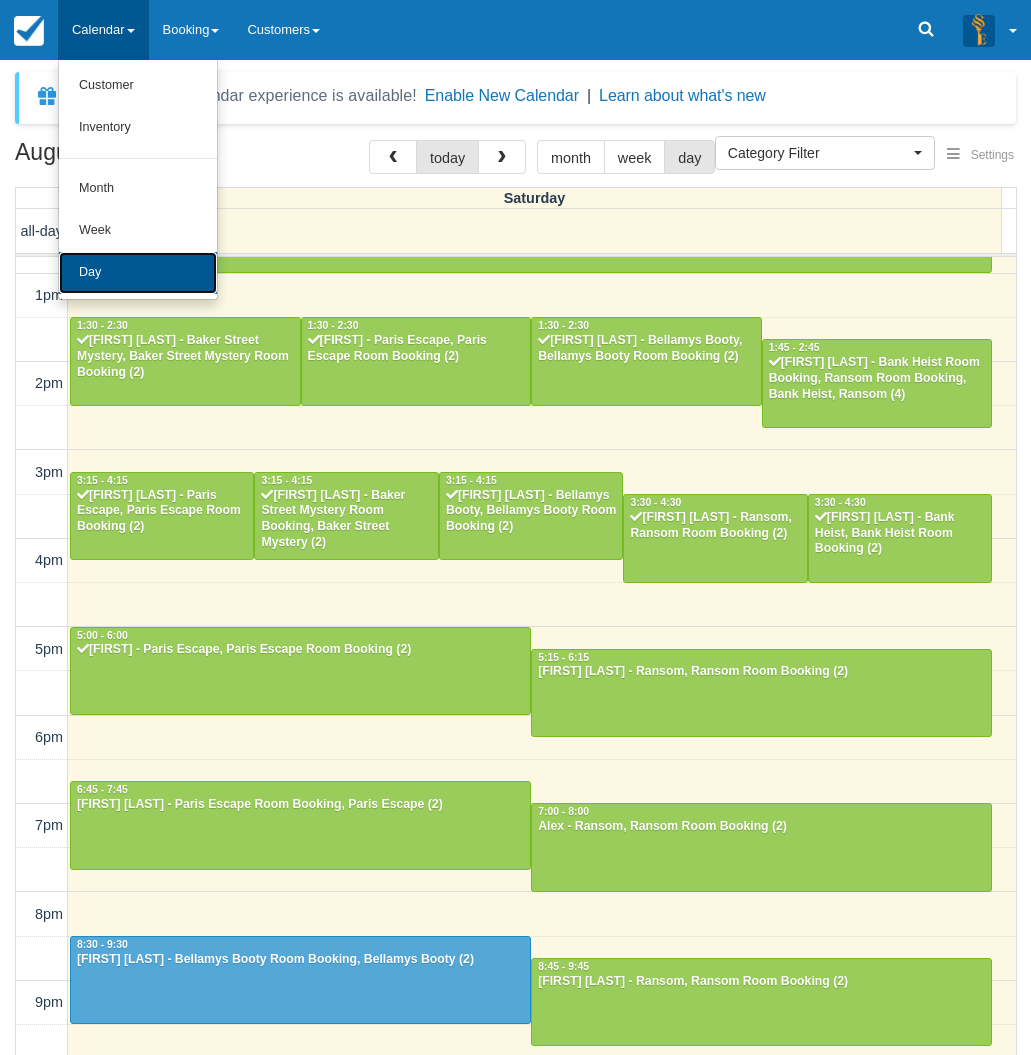 click on "Day" at bounding box center [138, 273] 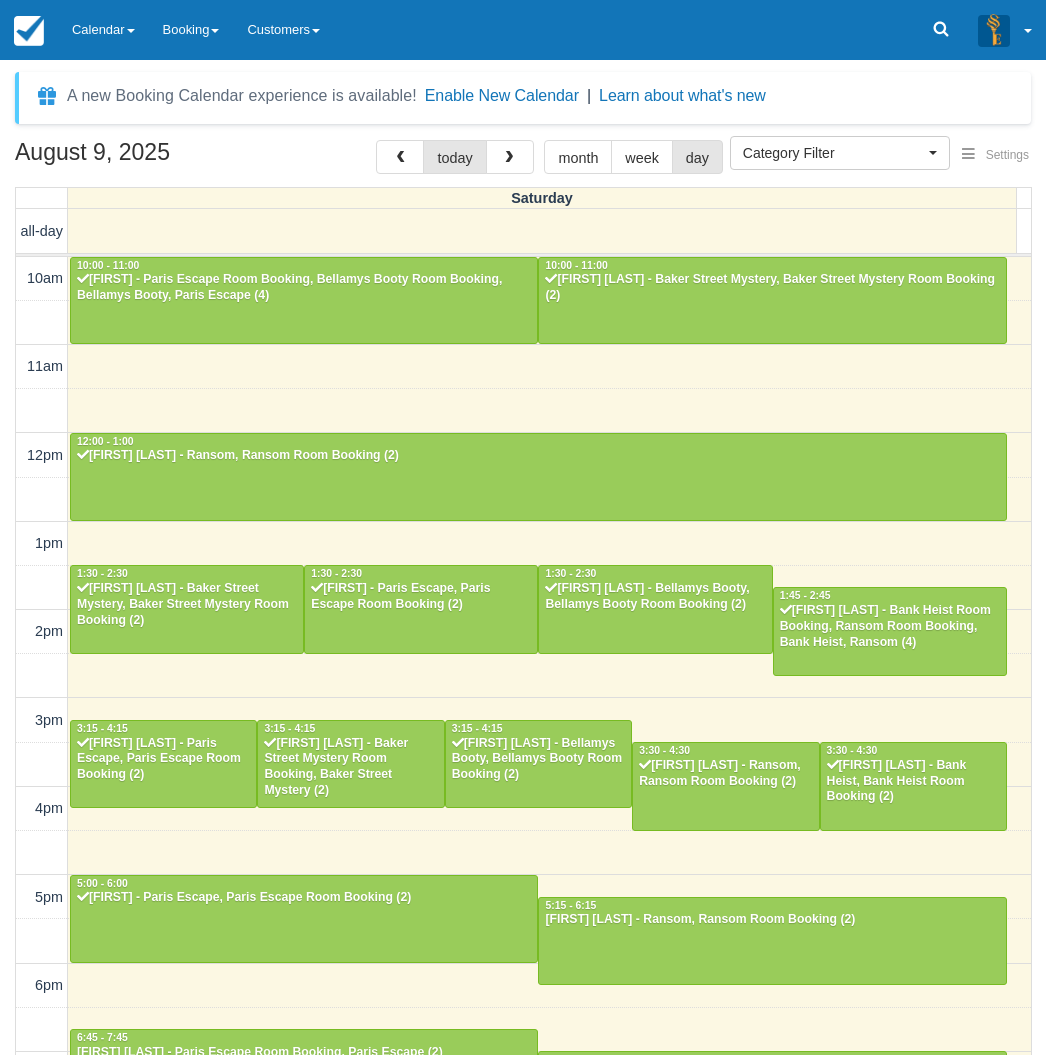 select 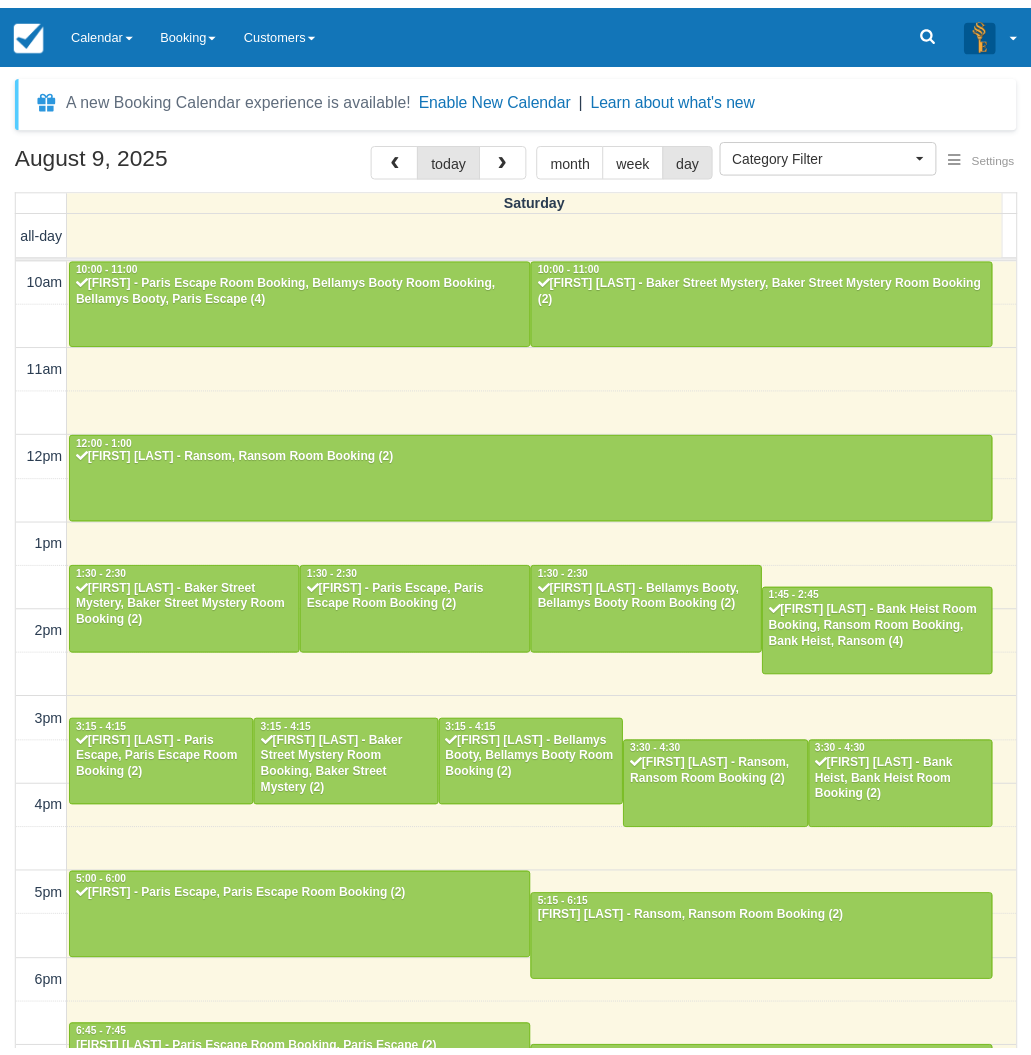 scroll, scrollTop: 0, scrollLeft: 0, axis: both 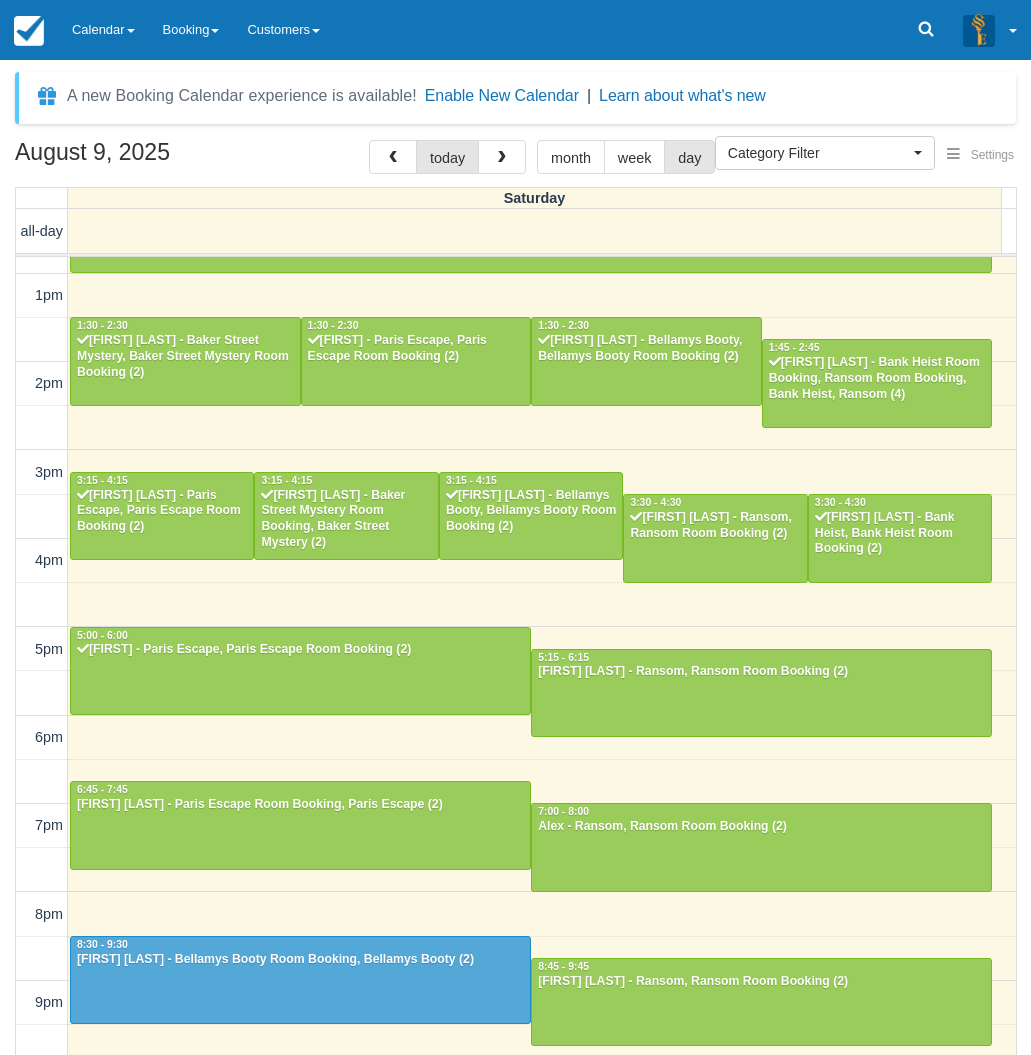 click on "[DATE] today month week day Saturday all-day 10am 11am 12pm 1pm 2pm 3pm 4pm 5pm 6pm 7pm 8pm 9pm 10pm 10:00 - 11:00  [FIRST] - Paris Escape Room Booking, Bellamys Booty Room Booking, Bellamys Booty, Paris Escape (4) 10:00 - 11:00  [FIRST] [LAST] - Baker Street Mystery, Baker Street Mystery Room Booking (2) 12:00 - 1:00  [FIRST] [LAST] - Ransom, Ransom Room Booking (2) 1:30 - 2:30  [FIRST] [LAST] - Baker Street Mystery, Baker Street Mystery Room Booking (2) 1:30 - 2:30  [FIRST] - Paris Escape, Paris Escape Room Booking (2) 1:30 - 2:30  [FIRST] [LAST] - Bellamys Booty, Bellamys Booty Room Booking (2) 1:45 - 2:45  [FIRST] [LAST] - Bank Heist Room Booking, Ransom Room Booking, Bank Heist, Ransom (4) 3:15 - 4:15  [FIRST] [LAST] - Paris Escape, Paris Escape Room Booking (2) 3:15 - 4:15  [FIRST] [LAST] - Baker Street Mystery Room Booking, Baker Street Mystery (2) 3:15 - 4:15  [FIRST] [LAST] - Bellamys Booty, Bellamys Booty Room Booking (2) 3:30 - 4:30  [FIRST] [LAST] - Ransom, Ransom Room Booking (2) 3:30 - 4:30 5:00 - 6:00" at bounding box center [515, 627] 